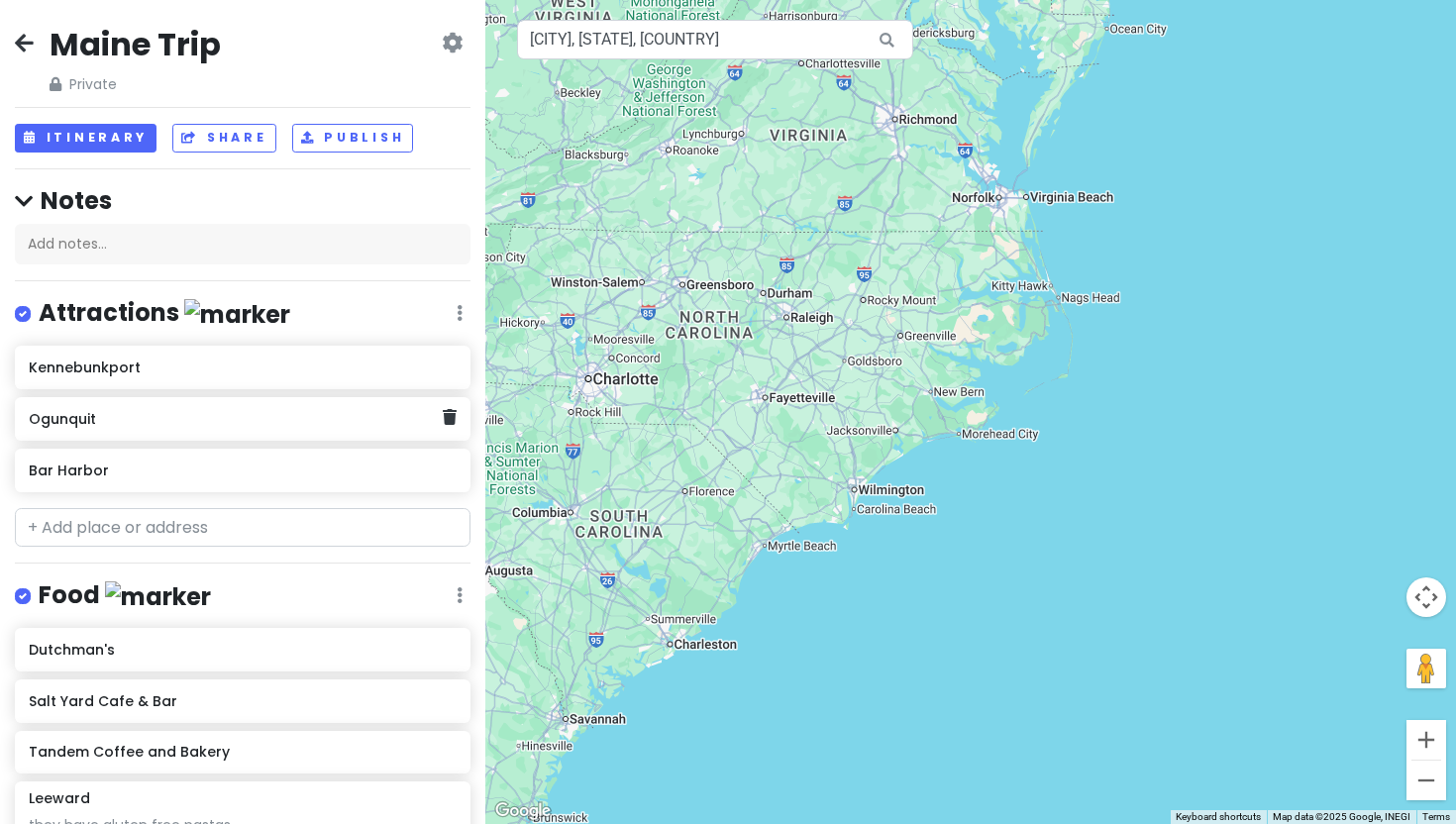 scroll, scrollTop: 0, scrollLeft: 0, axis: both 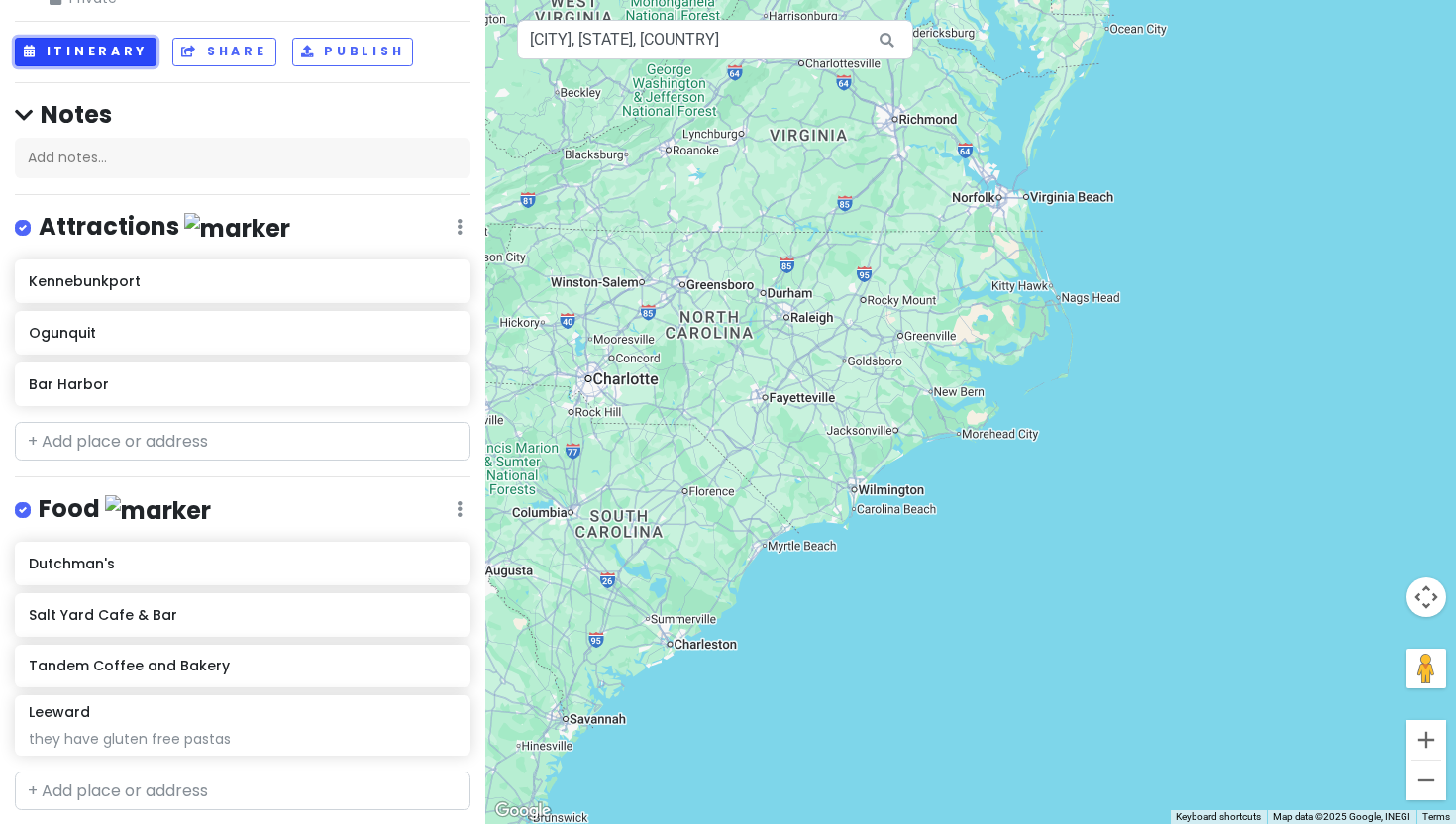 click on "Itinerary" at bounding box center [85, 52] 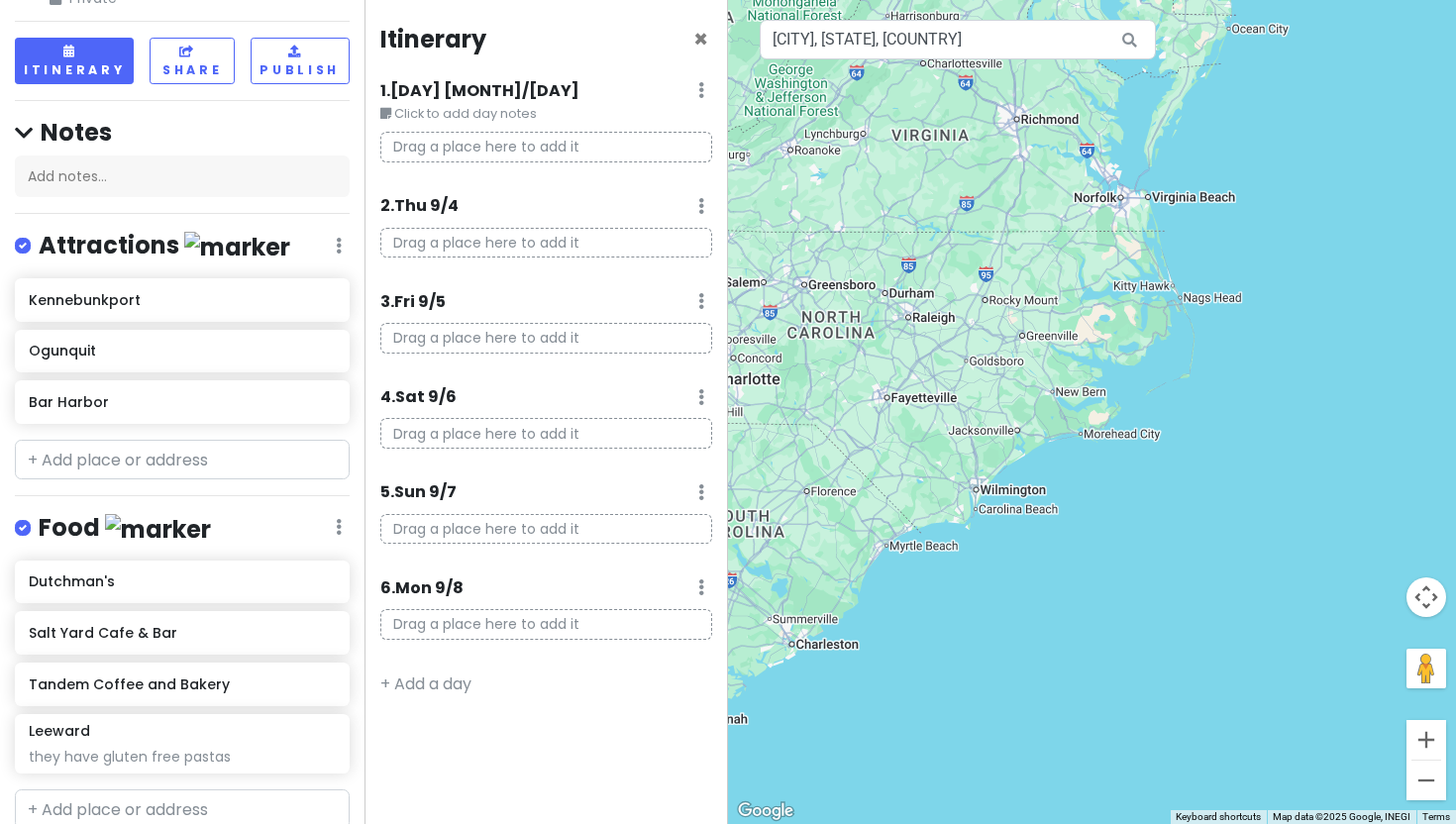 click on "Drag a place here to add it" at bounding box center (547, 147) 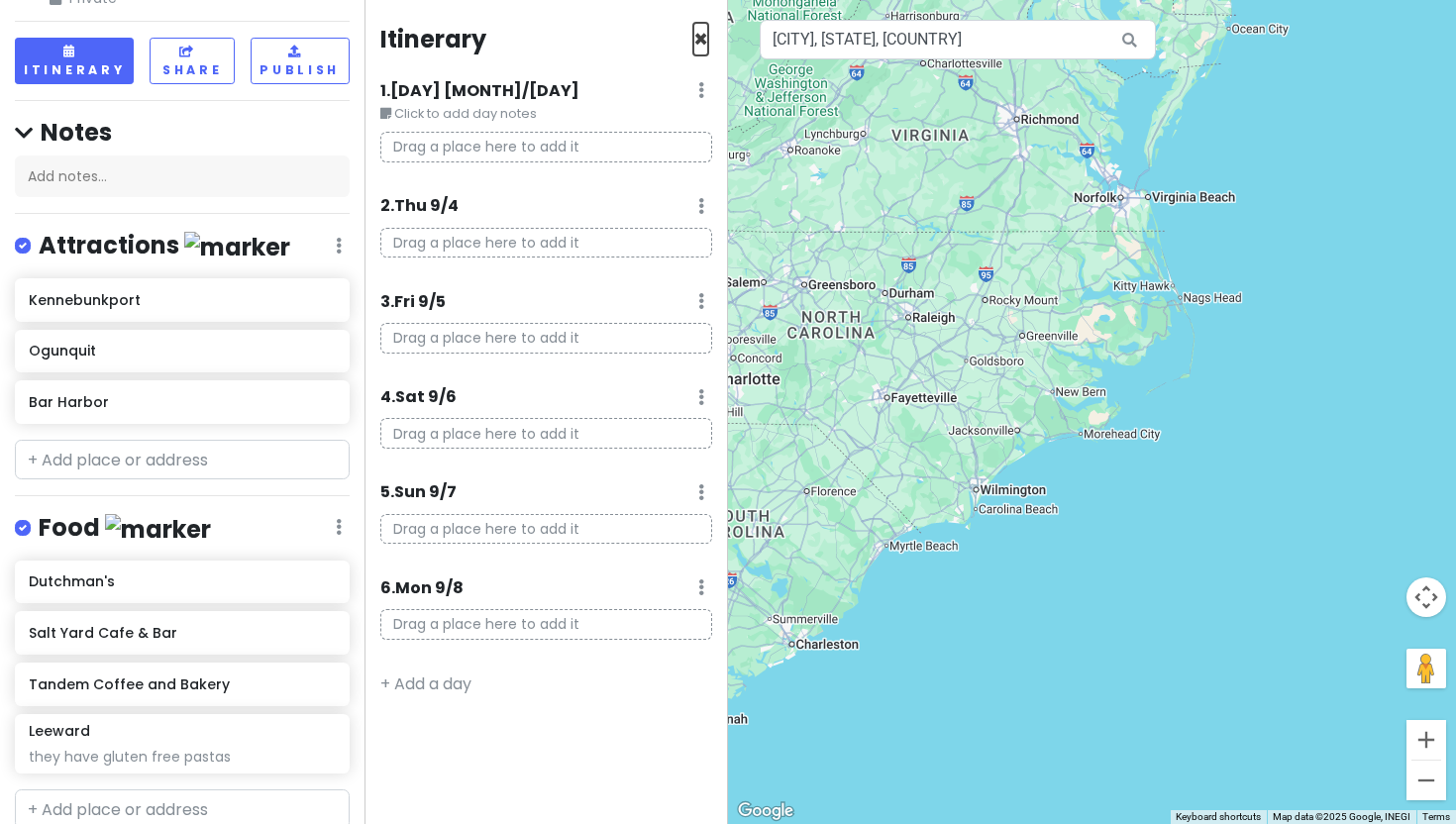 click on "×" at bounding box center (700, 39) 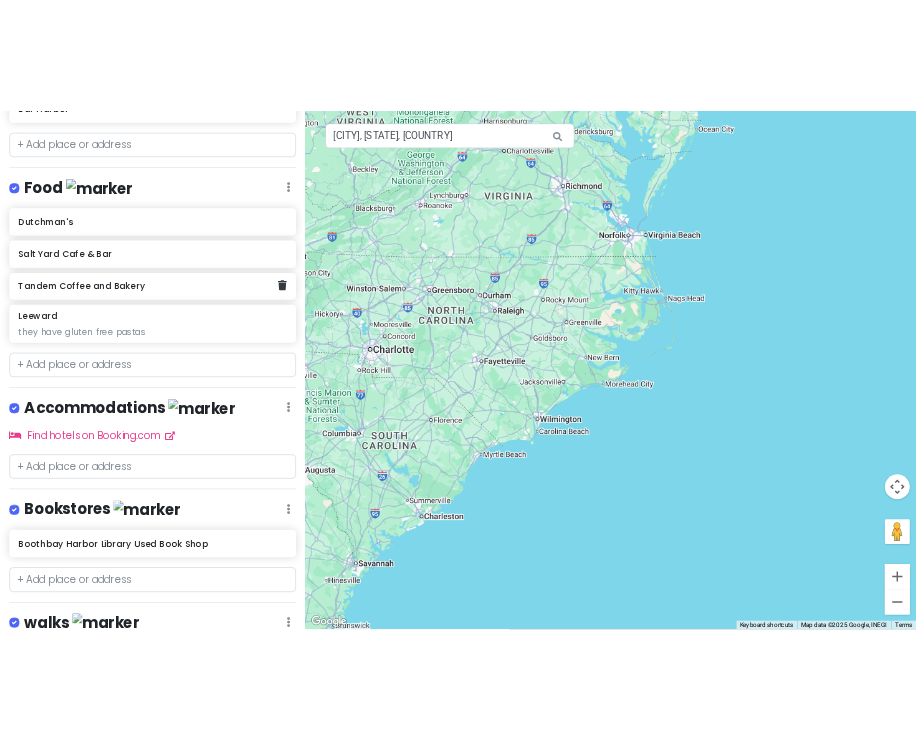 scroll, scrollTop: 612, scrollLeft: 0, axis: vertical 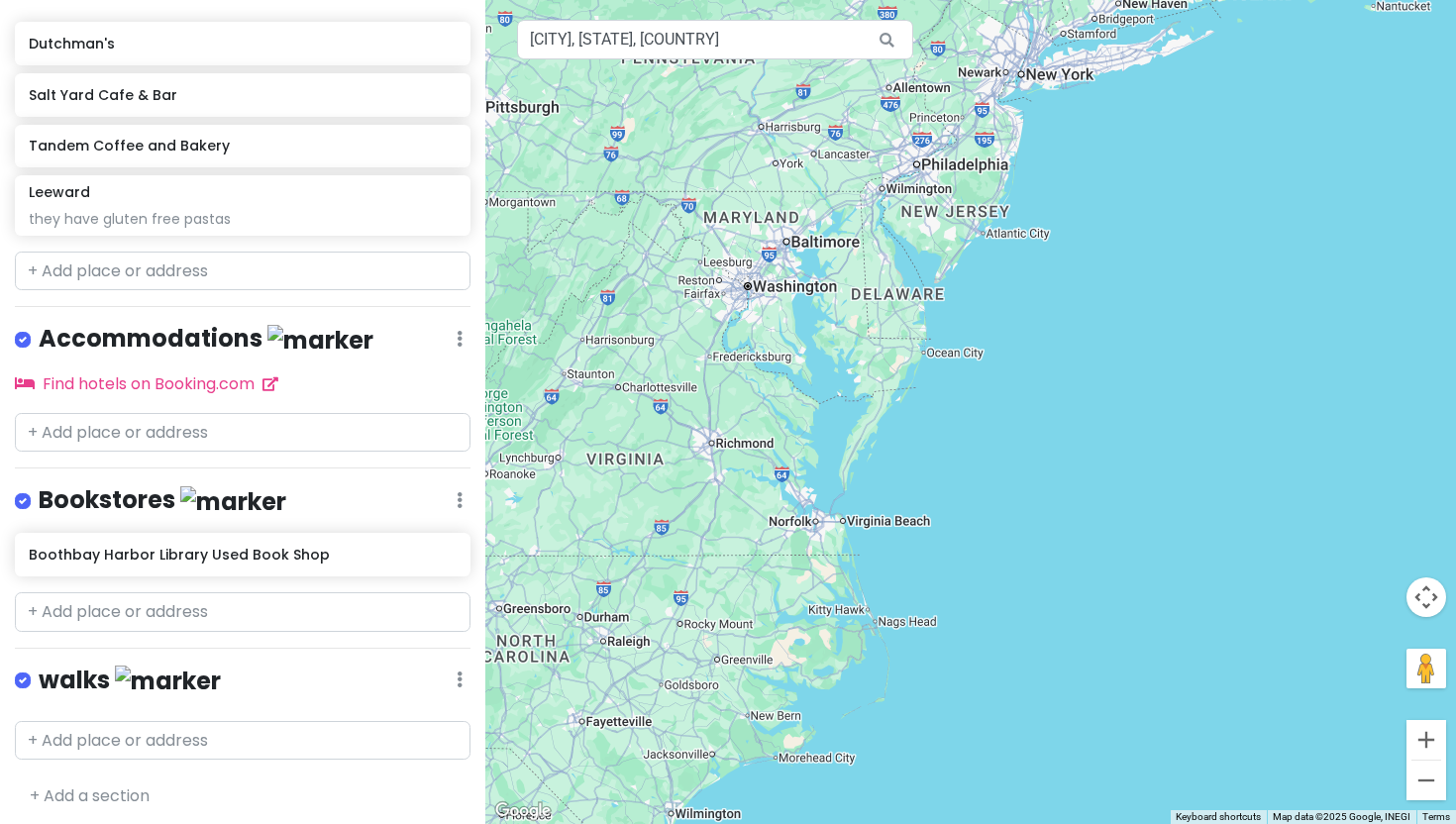 drag, startPoint x: 980, startPoint y: 229, endPoint x: 786, endPoint y: 563, distance: 386.2538 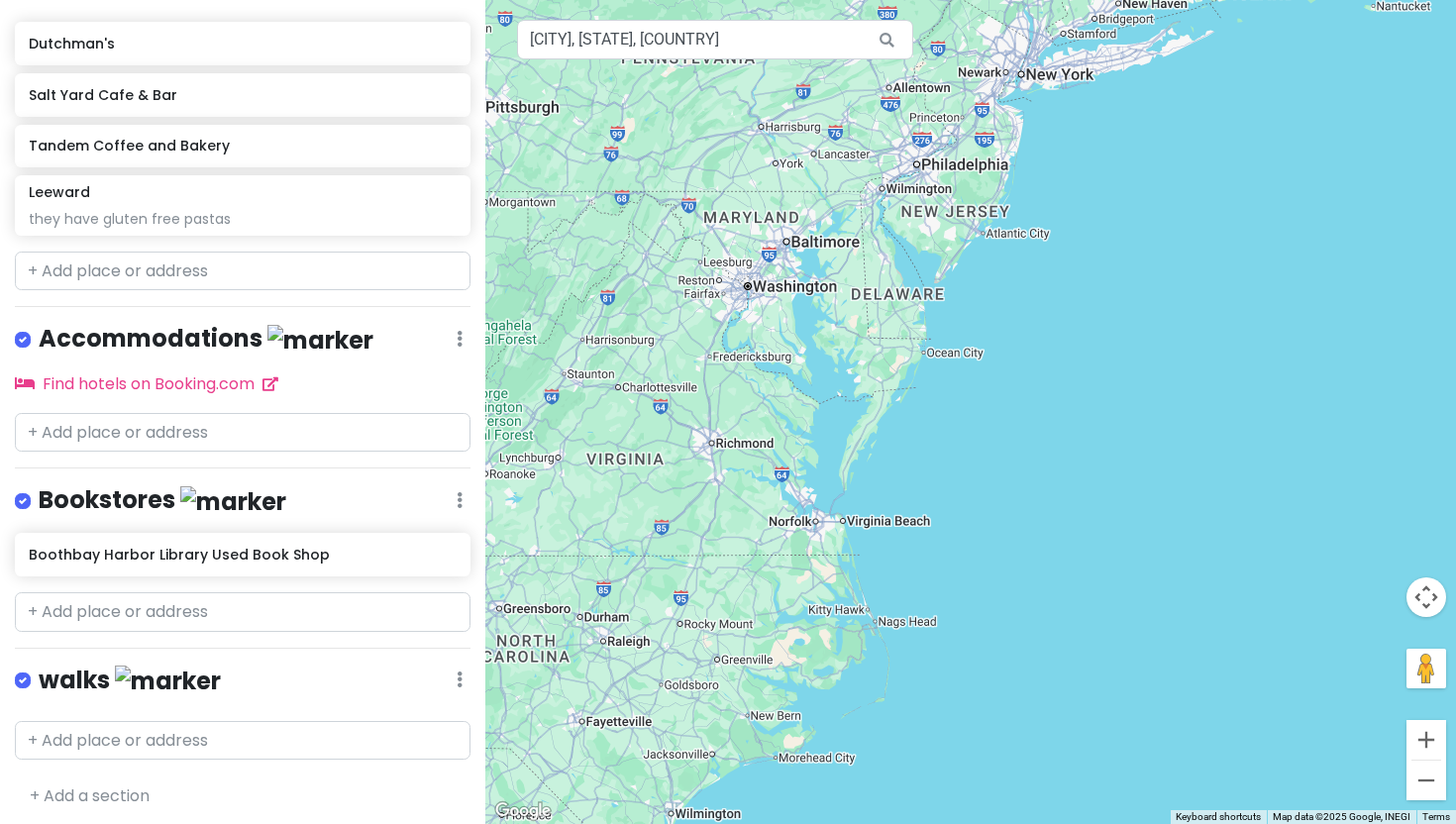 click at bounding box center (971, 412) 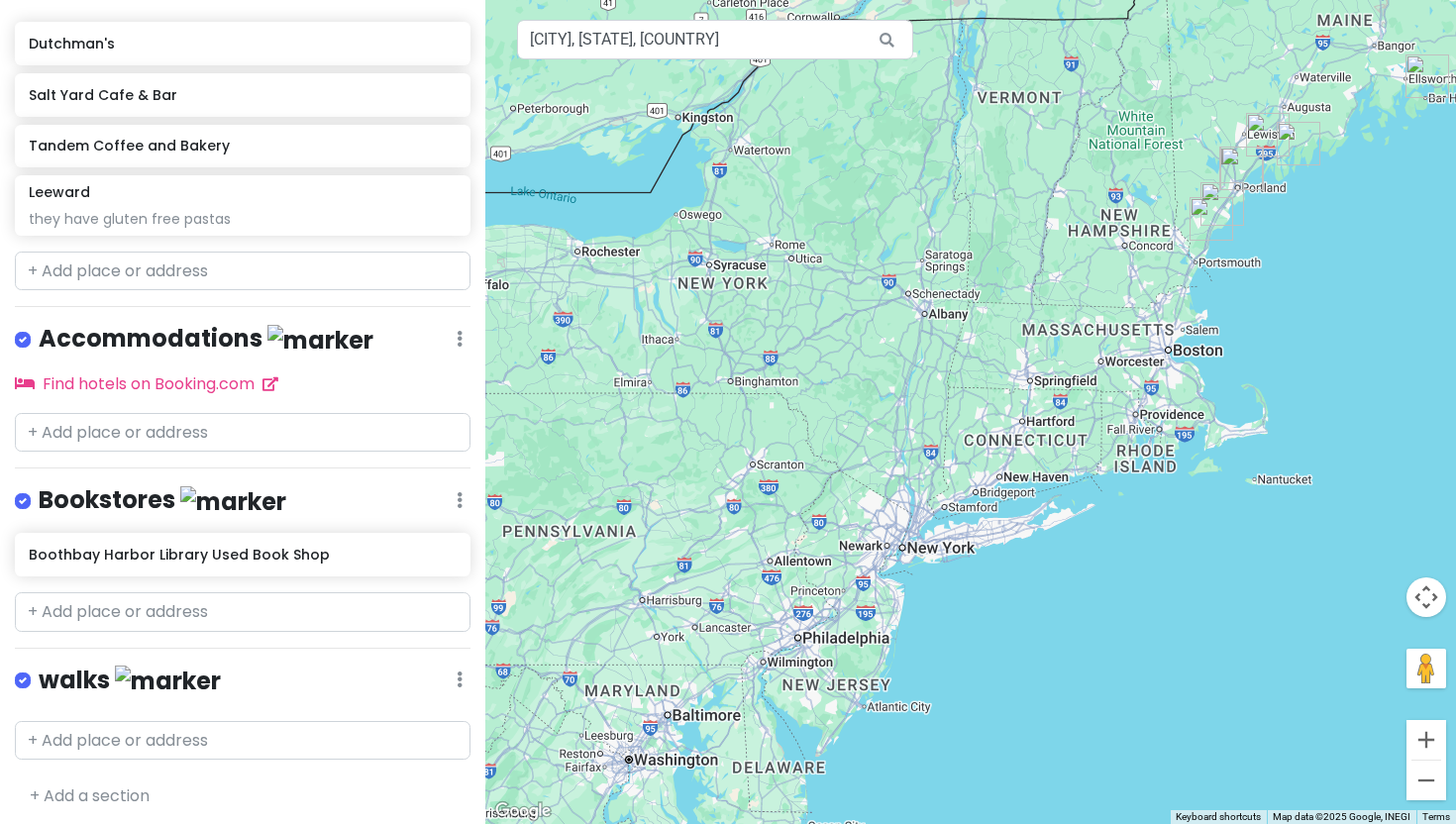 drag, startPoint x: 1049, startPoint y: 229, endPoint x: 958, endPoint y: 645, distance: 425.83682 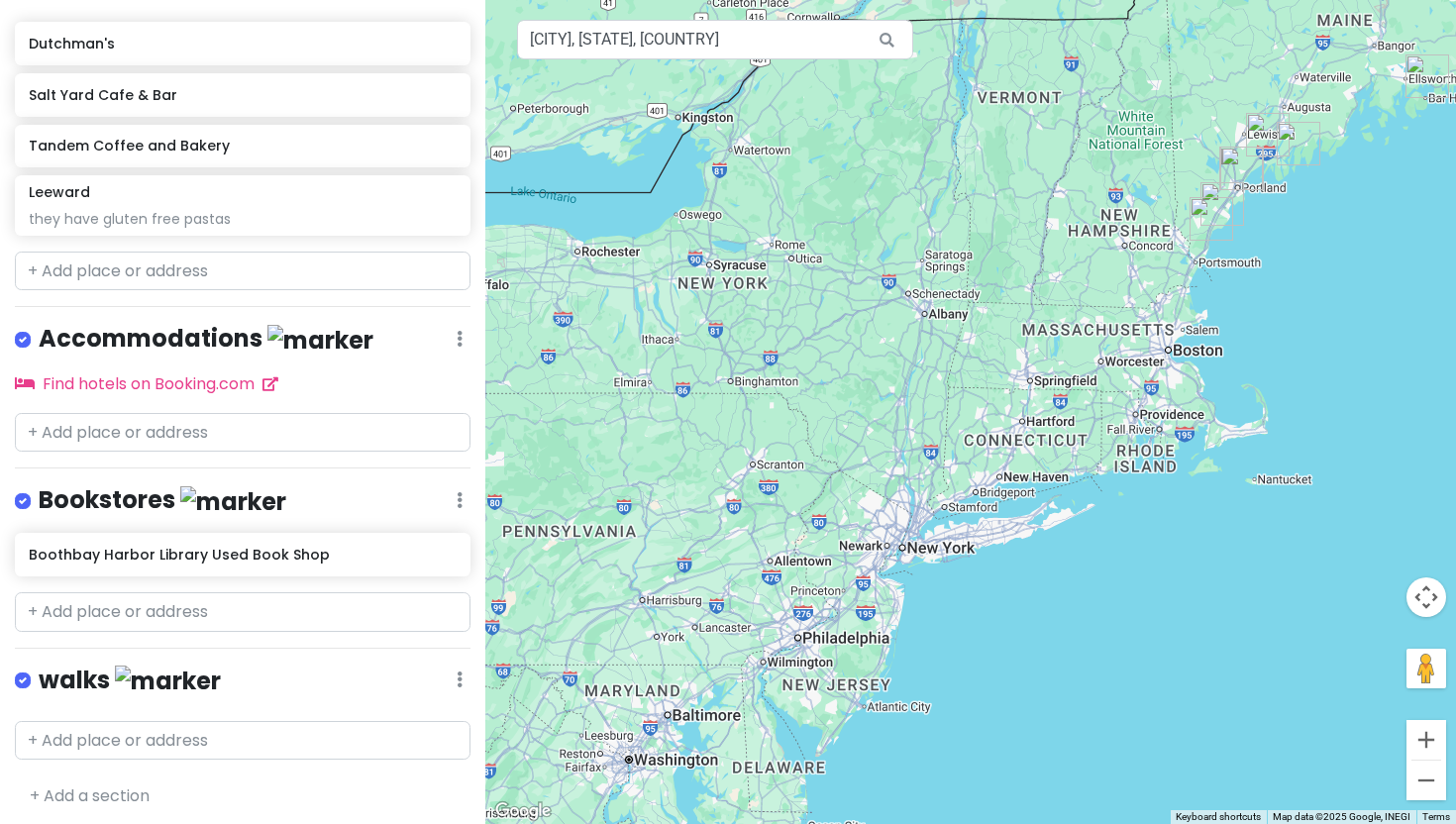 click at bounding box center [971, 412] 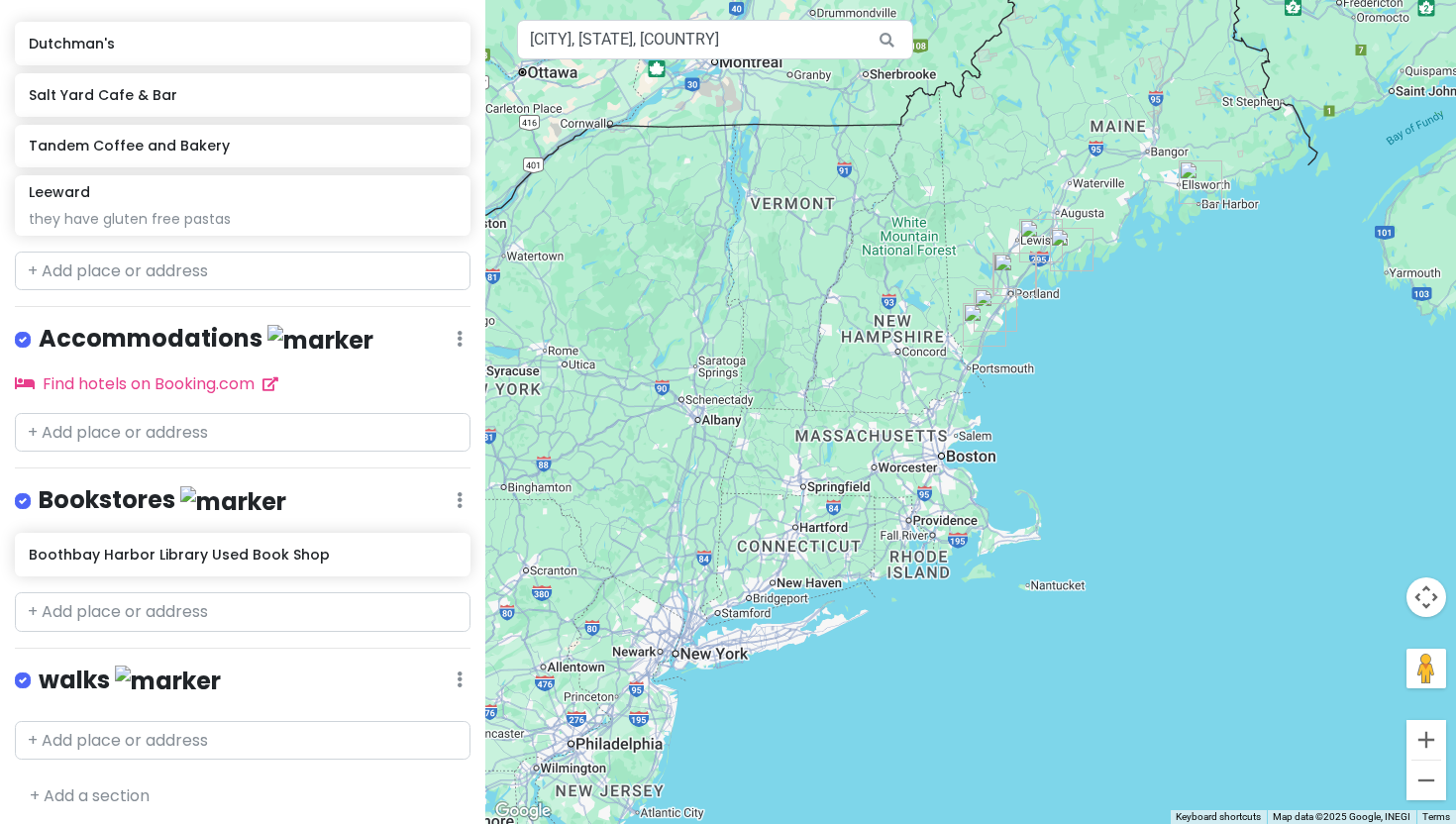 drag, startPoint x: 1196, startPoint y: 494, endPoint x: 961, endPoint y: 592, distance: 254.6154 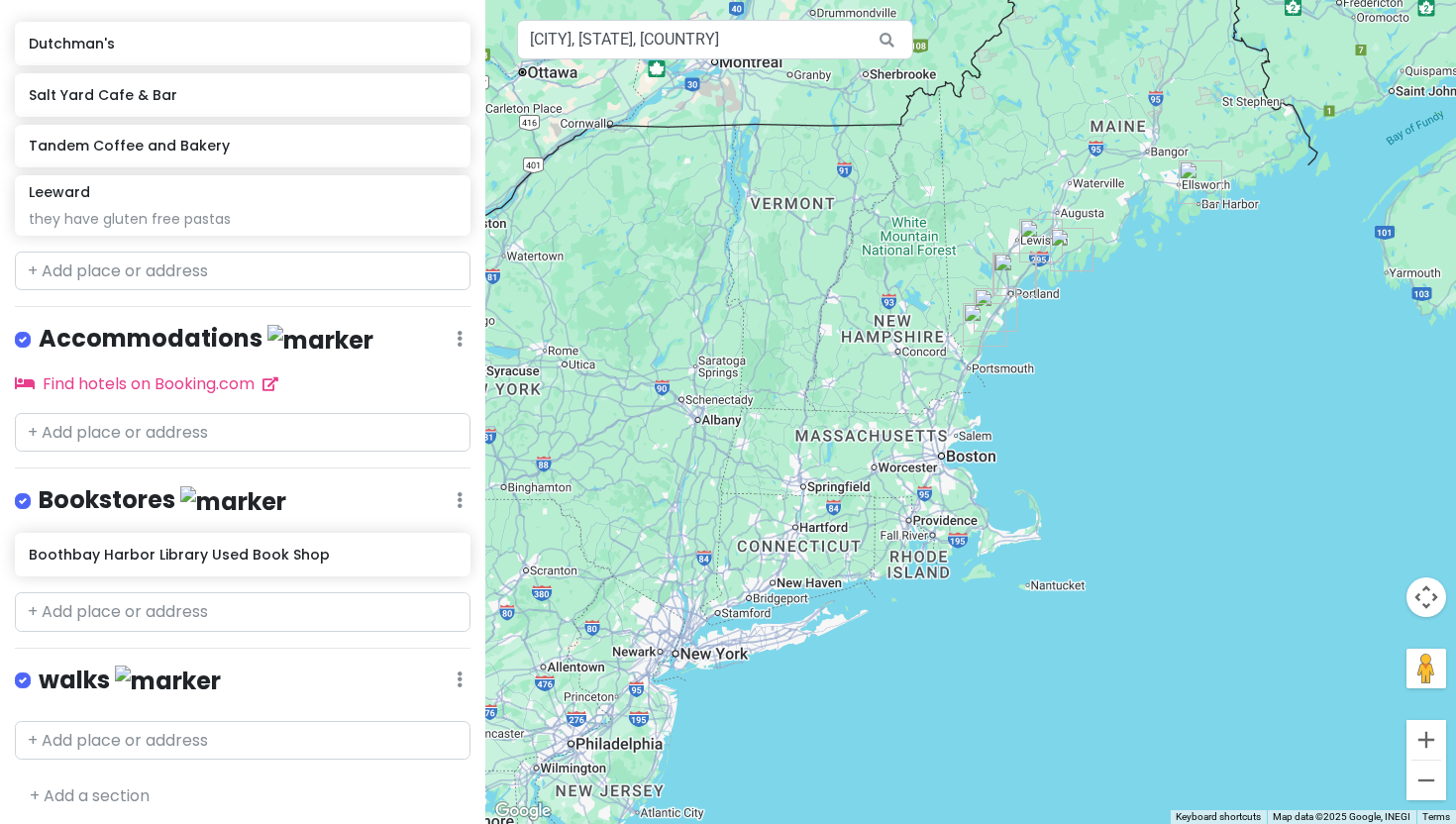 click at bounding box center [971, 412] 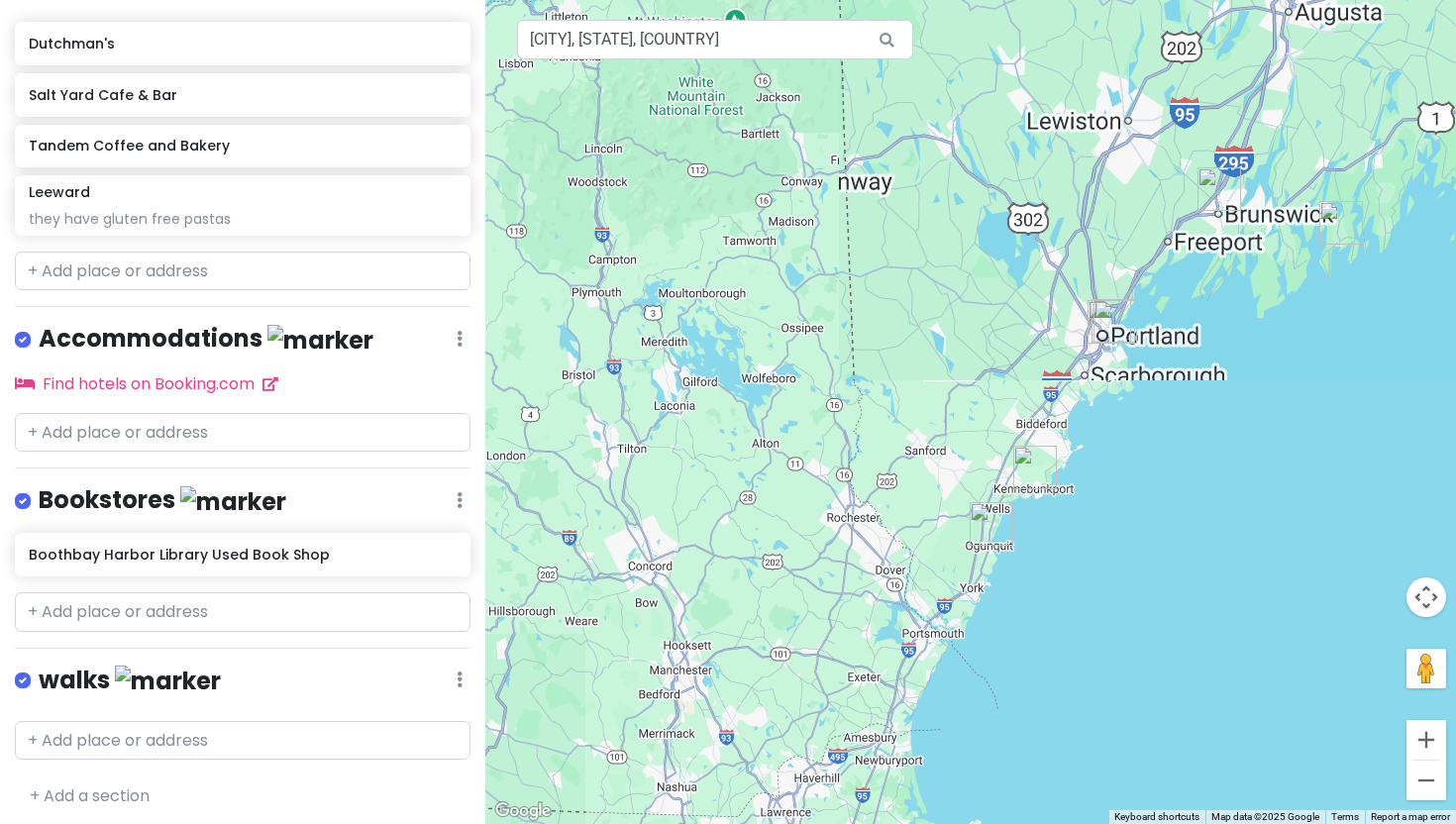 drag, startPoint x: 1138, startPoint y: 411, endPoint x: 1059, endPoint y: 249, distance: 180.23596 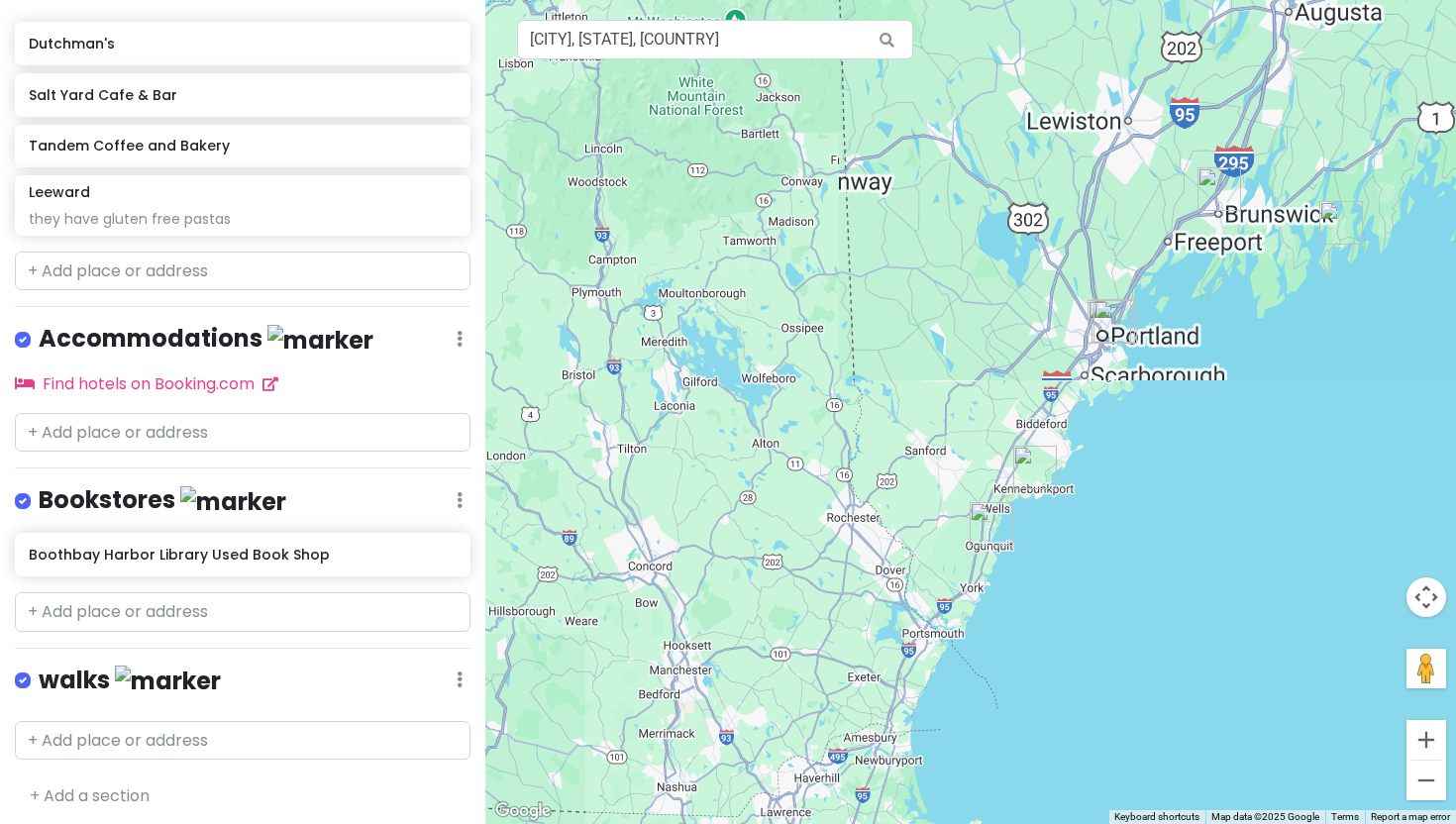 click at bounding box center [971, 412] 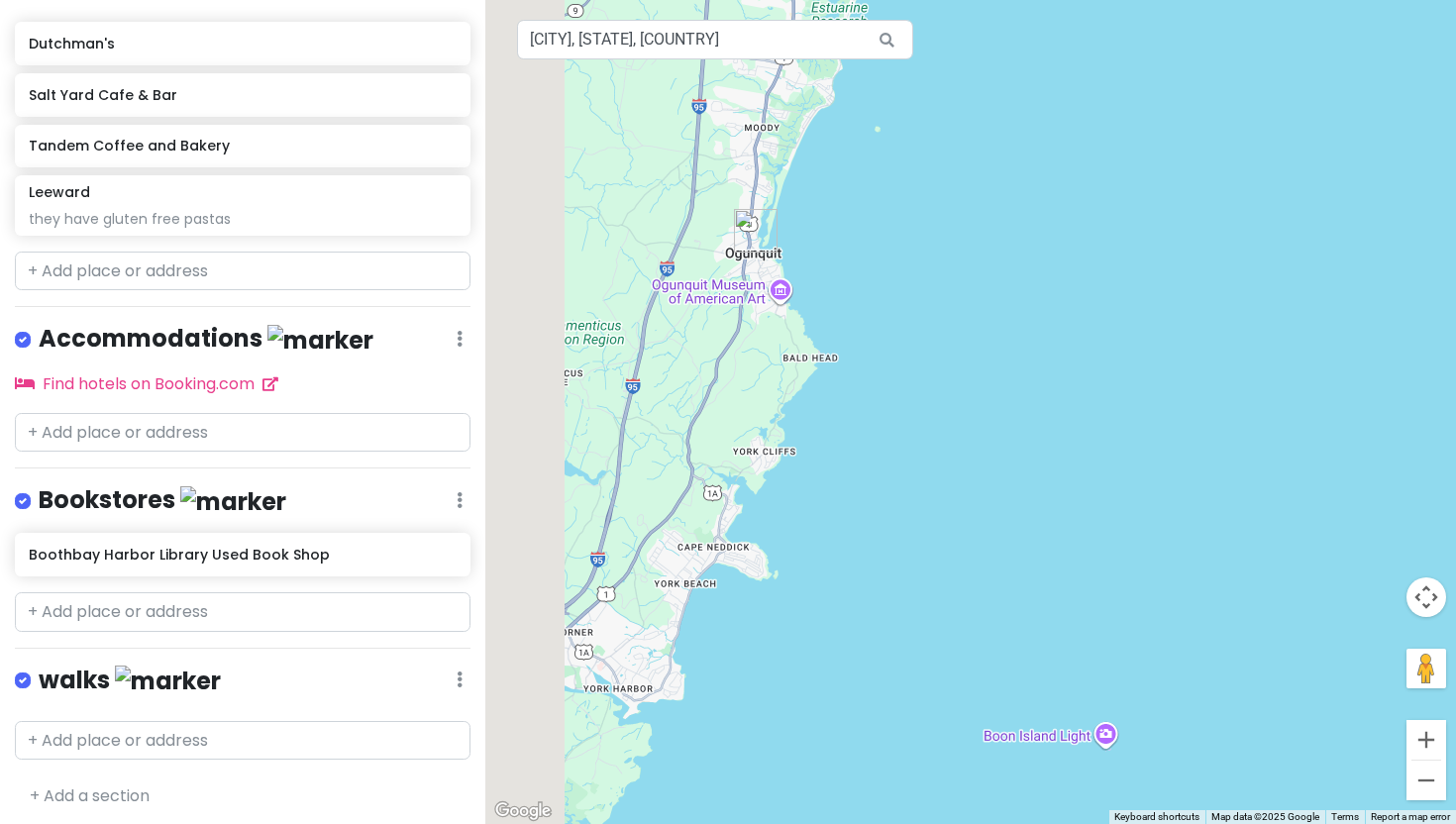 drag, startPoint x: 883, startPoint y: 218, endPoint x: 1048, endPoint y: 475, distance: 305.40792 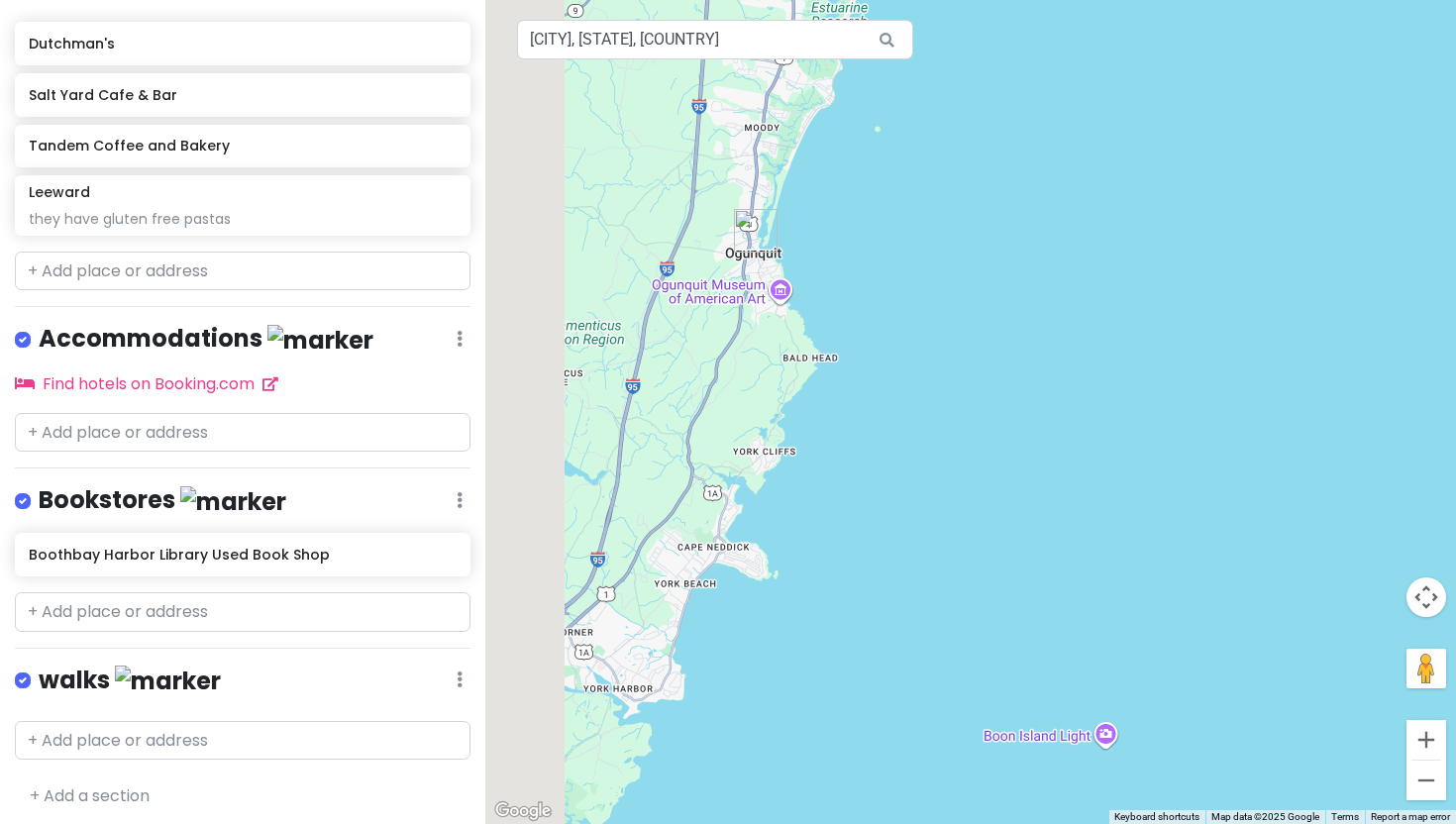click at bounding box center (971, 412) 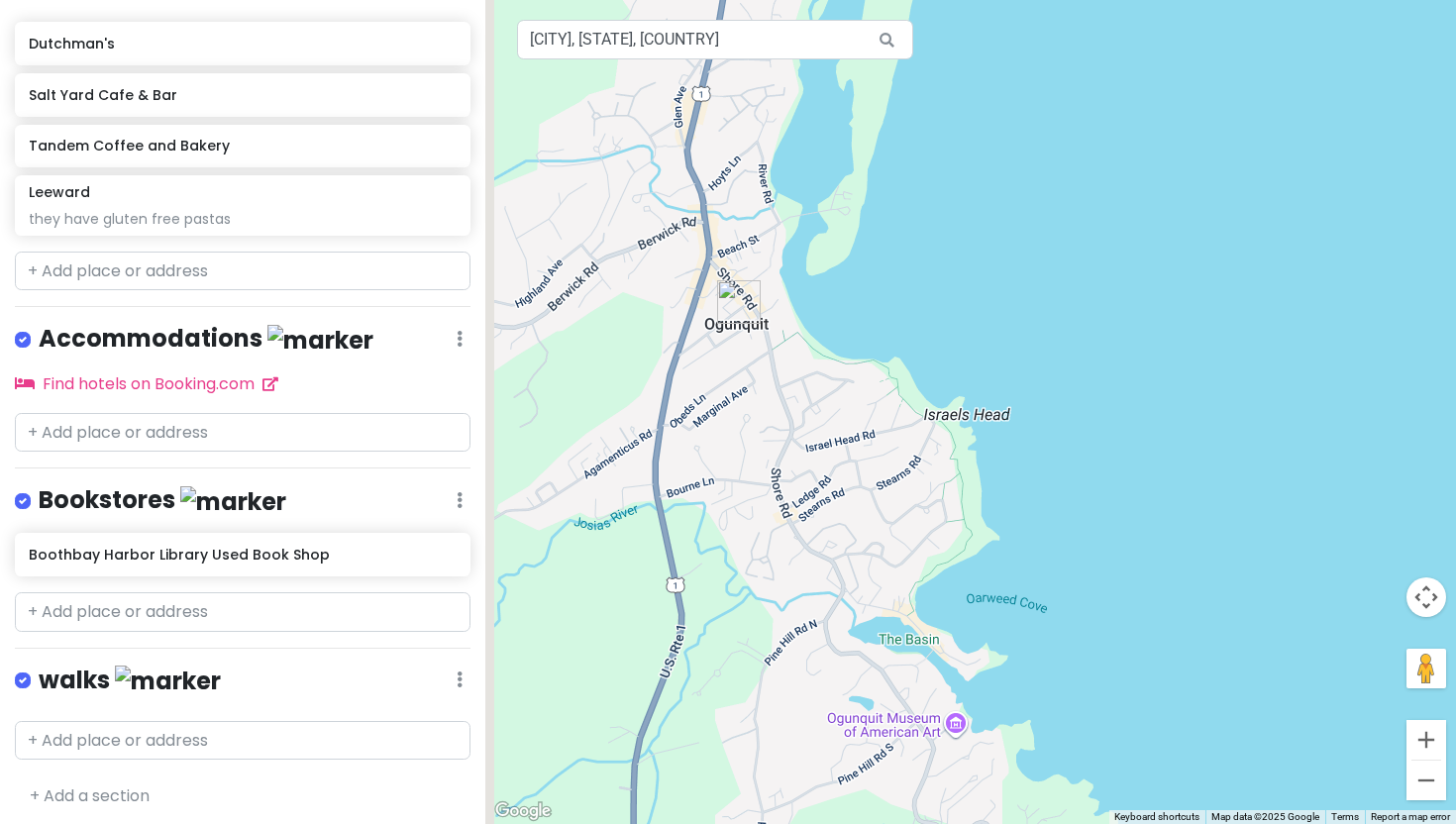 drag, startPoint x: 759, startPoint y: 271, endPoint x: 876, endPoint y: 271, distance: 117 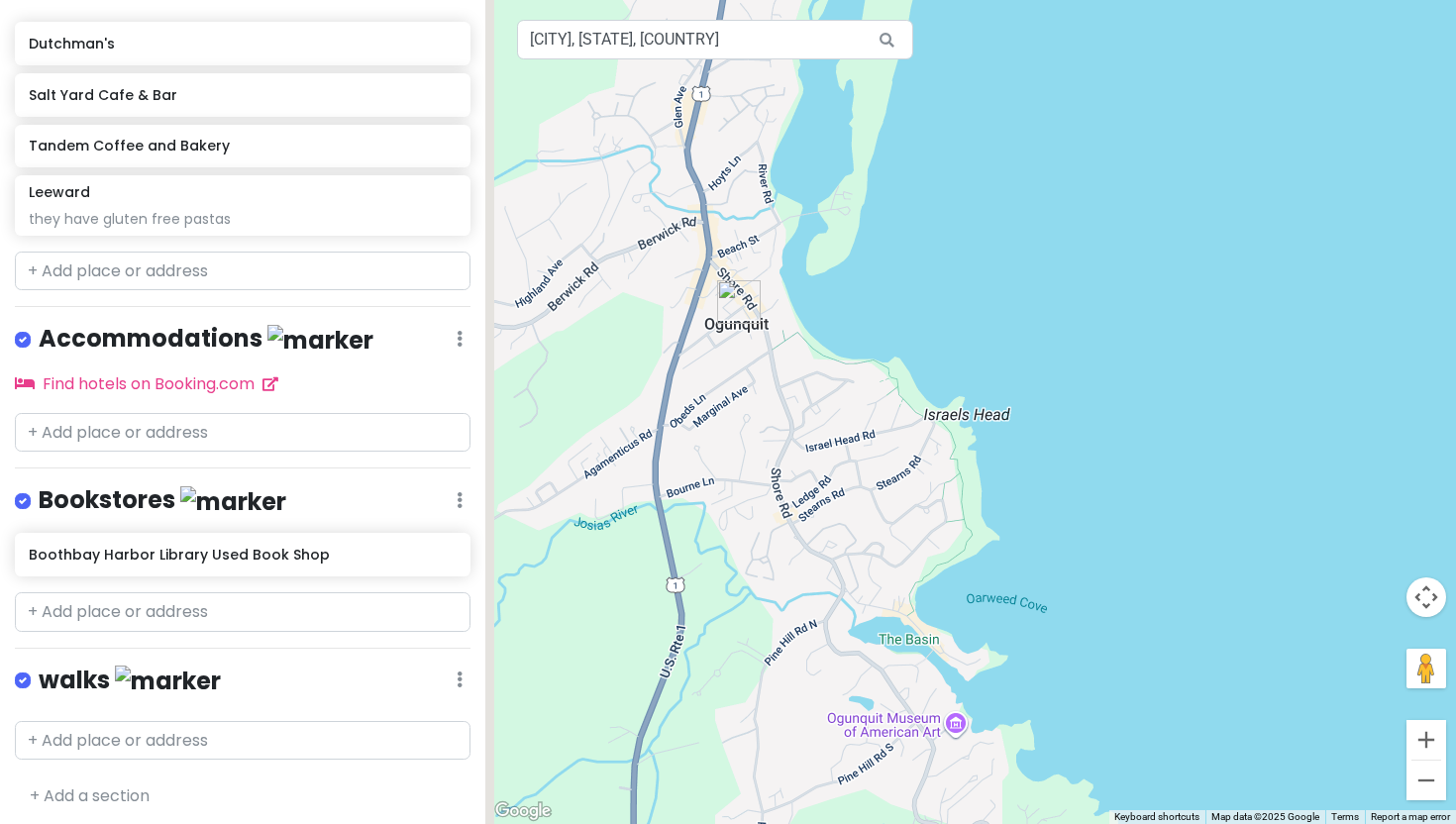 click at bounding box center [971, 412] 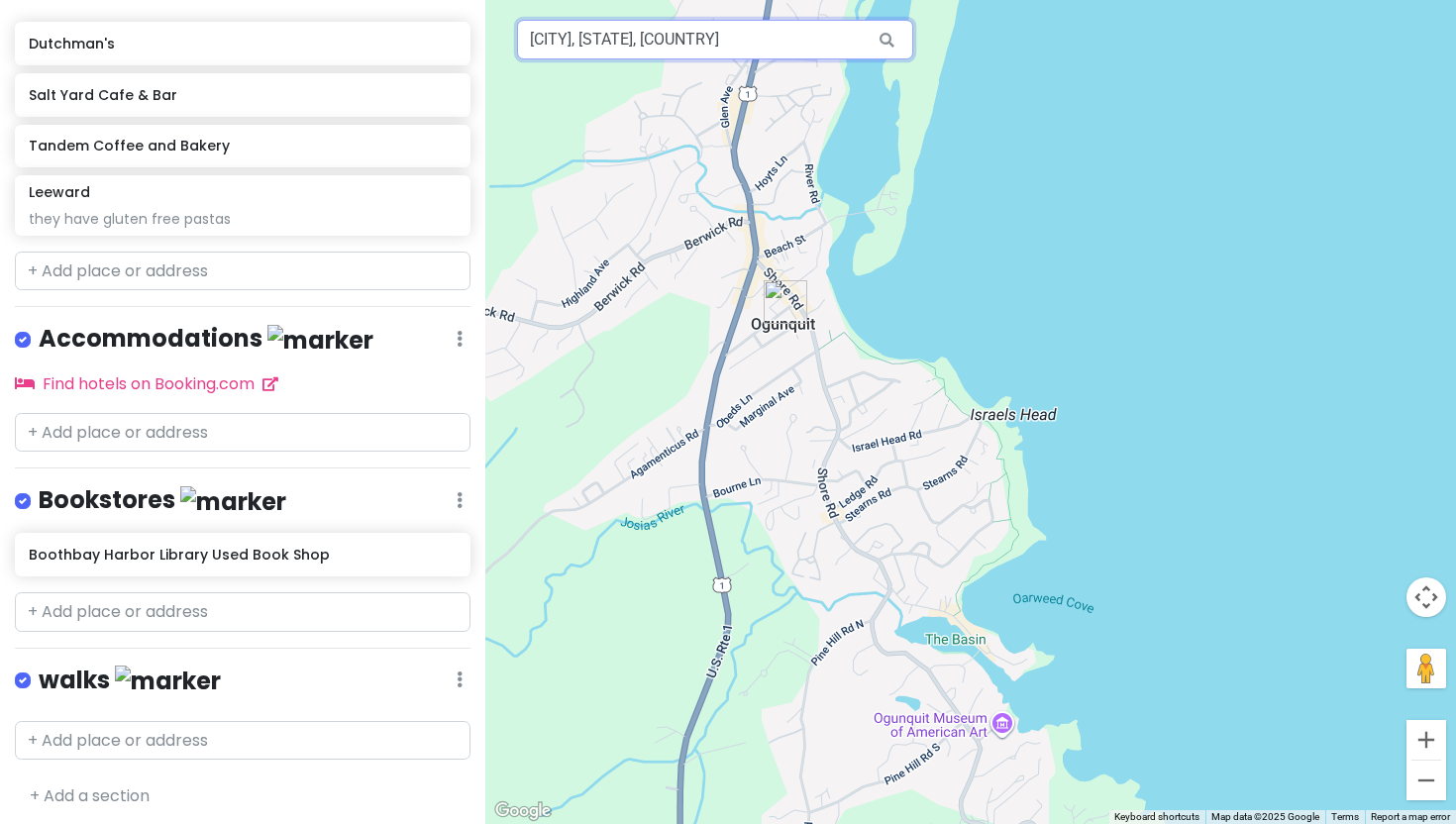 click on "Bar Harbor, ME, USA" at bounding box center [715, 40] 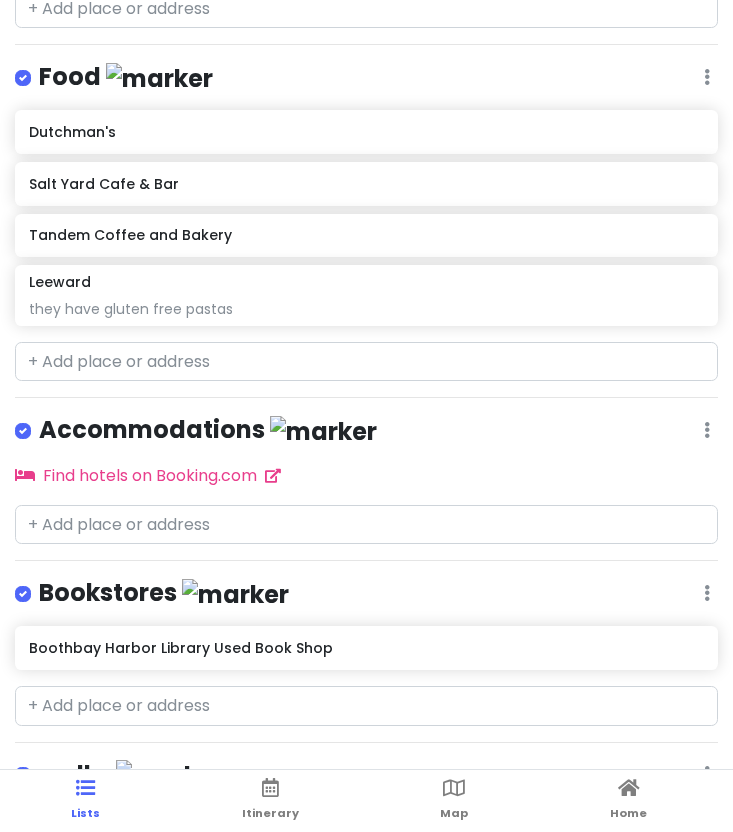 scroll, scrollTop: 494, scrollLeft: 0, axis: vertical 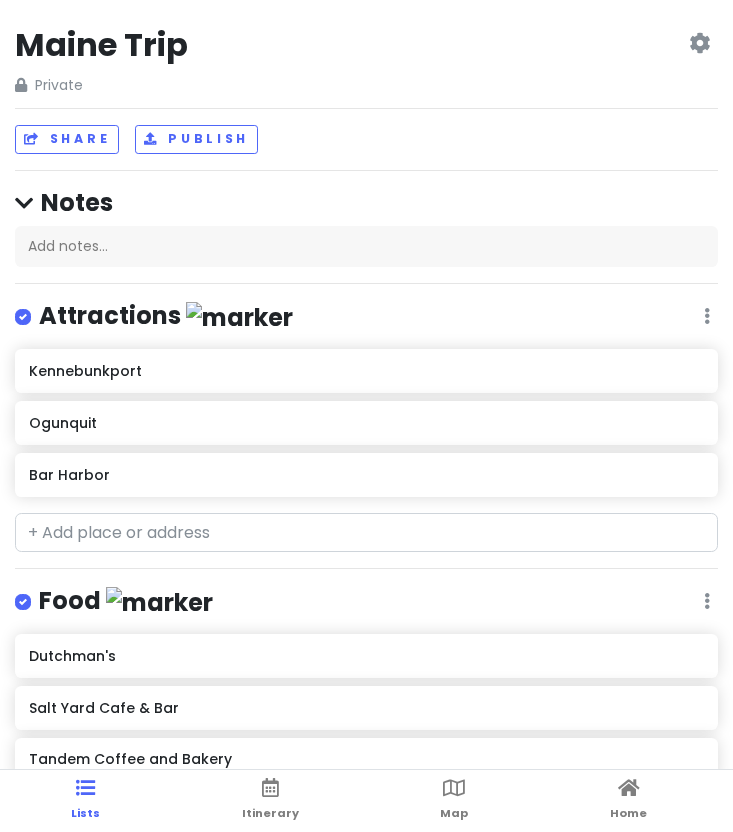 click on "Maine Trip" at bounding box center [101, 45] 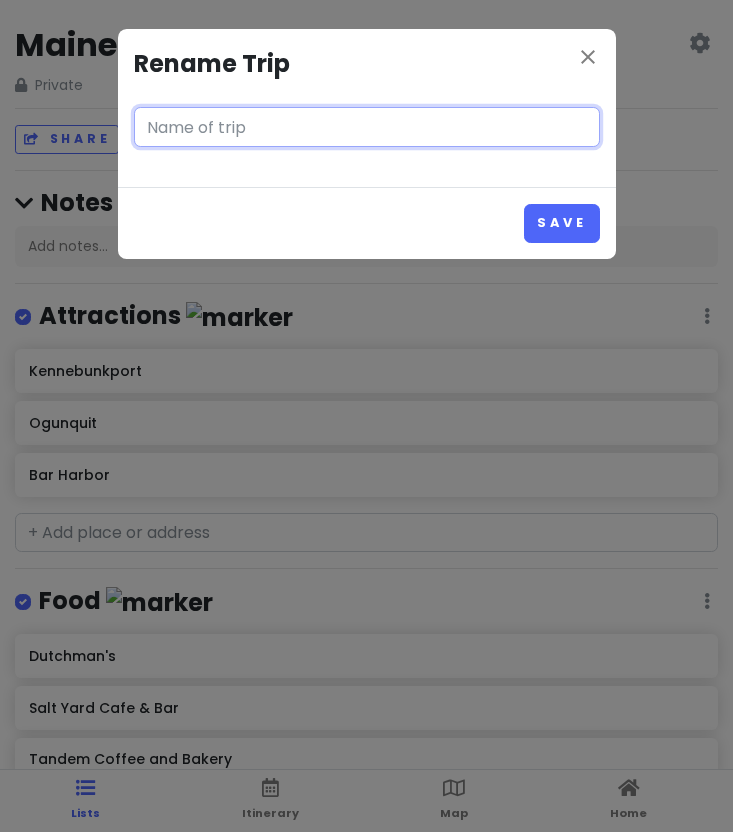type on "Maine Trip" 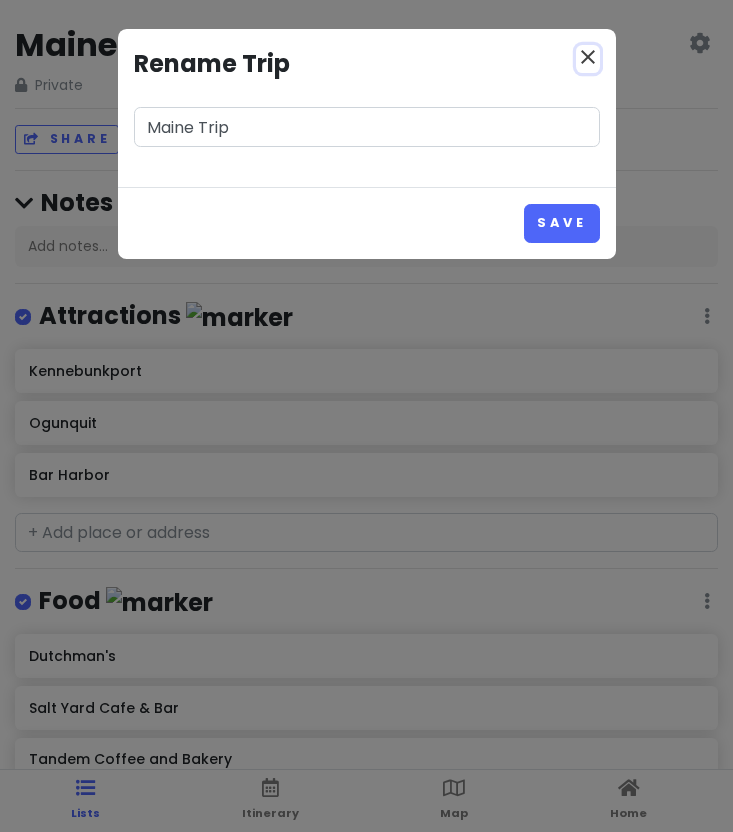 click on "close" at bounding box center [588, 57] 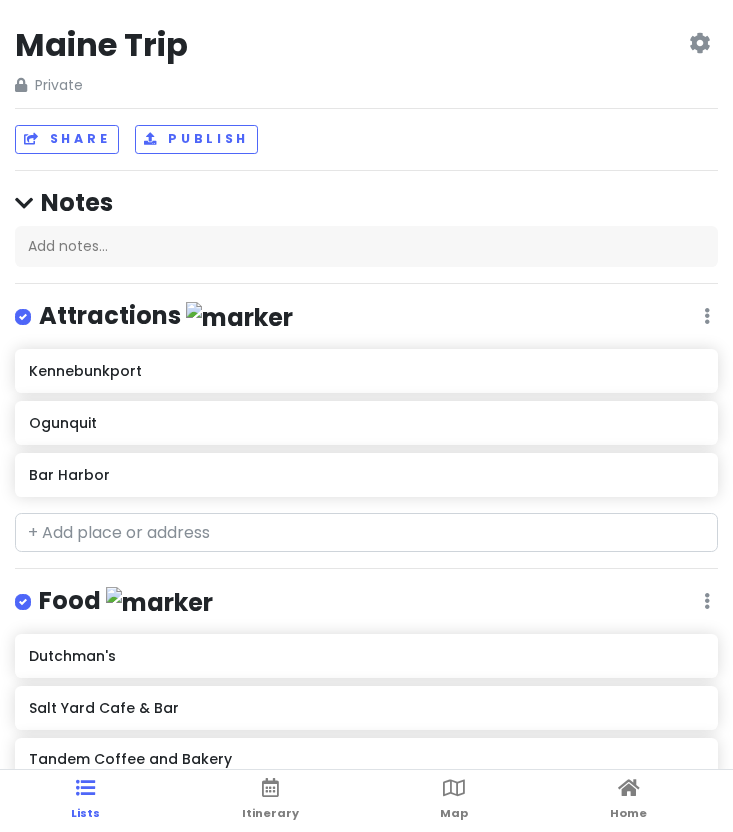 click on "Maine Trip Private Change Dates Make a Copy Delete Trip Go Pro ⚡️ Give Feedback 💡 Support Scout ☕️" at bounding box center (366, 60) 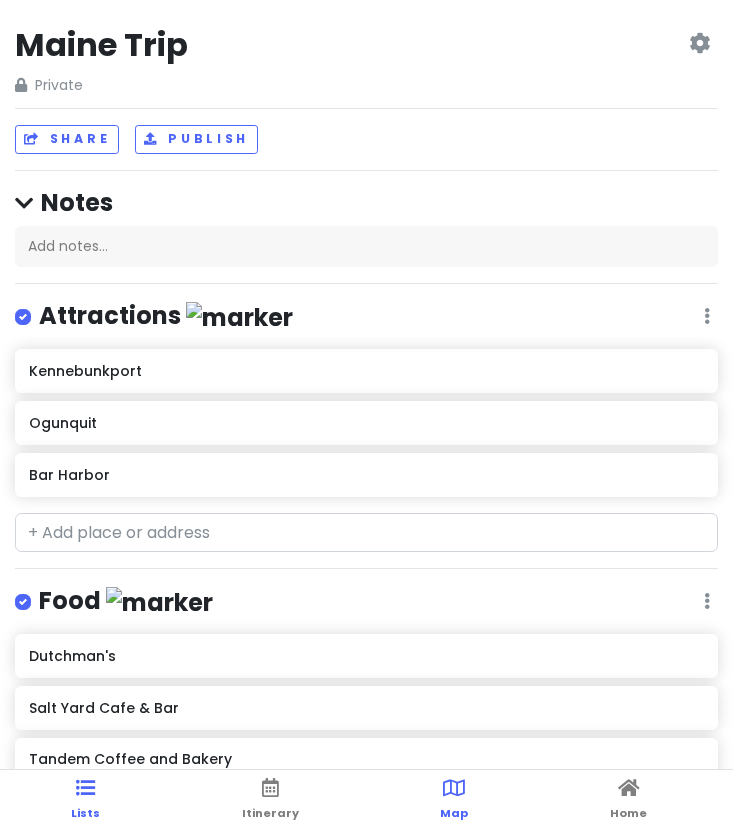 click at bounding box center (454, 788) 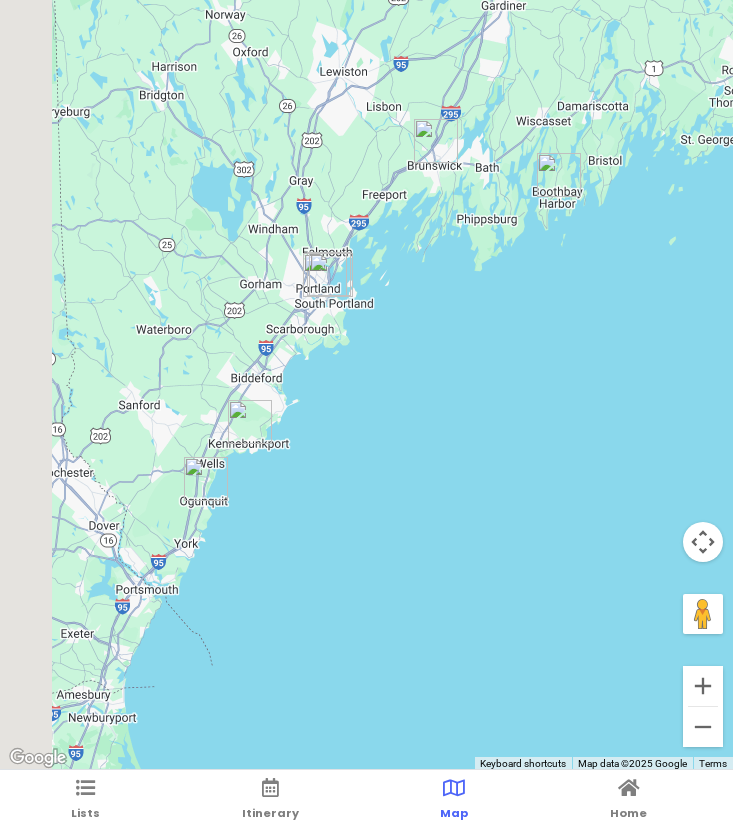 drag, startPoint x: 264, startPoint y: 449, endPoint x: 561, endPoint y: 265, distance: 349.37802 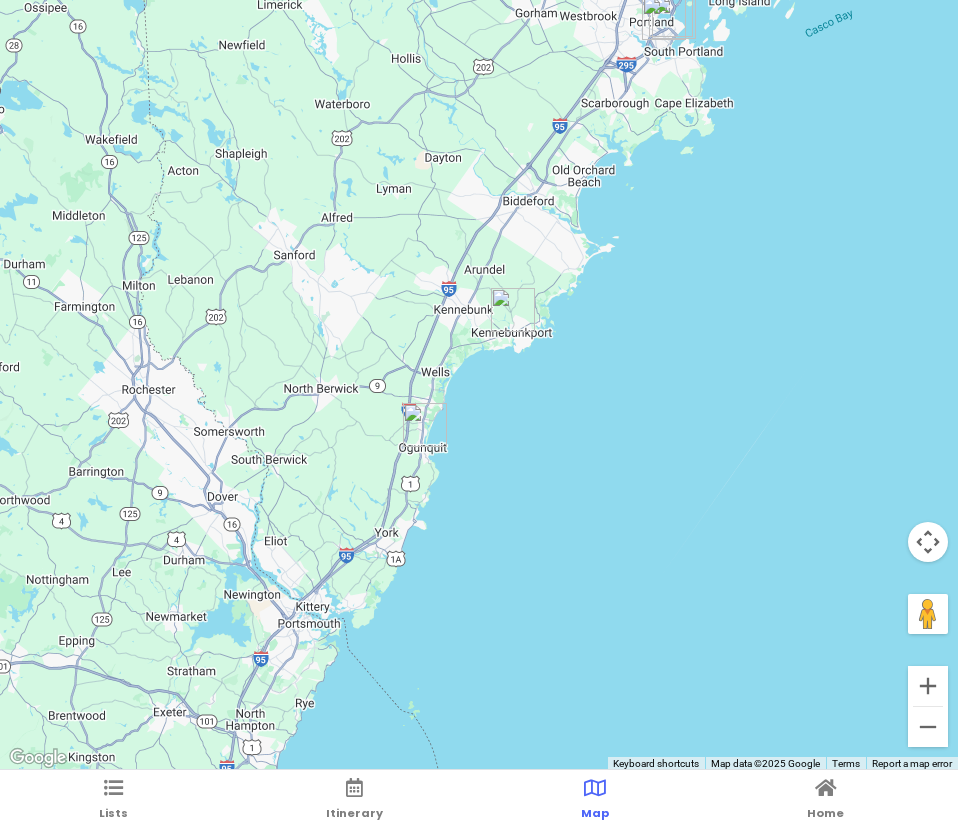 click at bounding box center [479, 385] 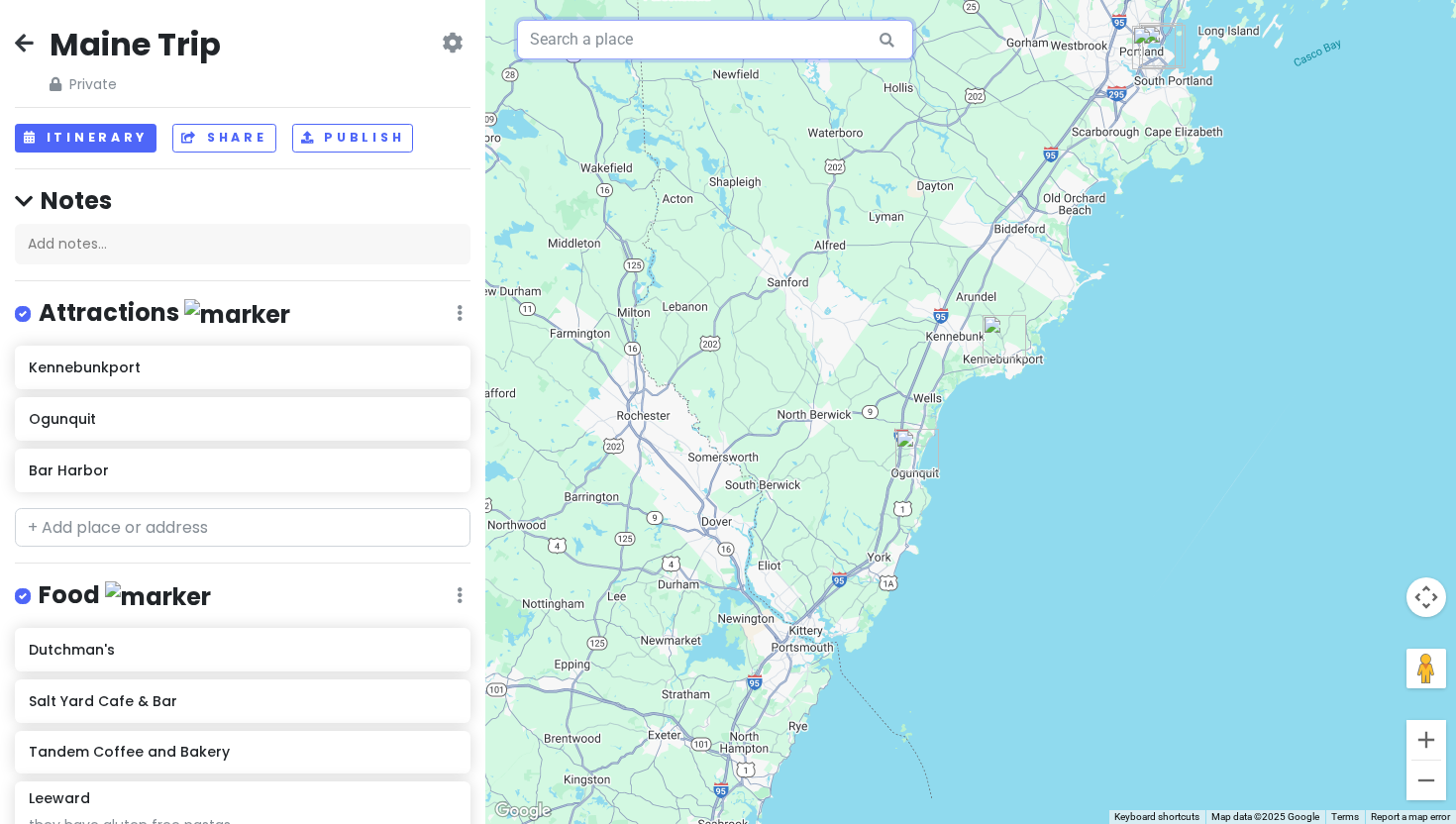 click at bounding box center [715, 40] 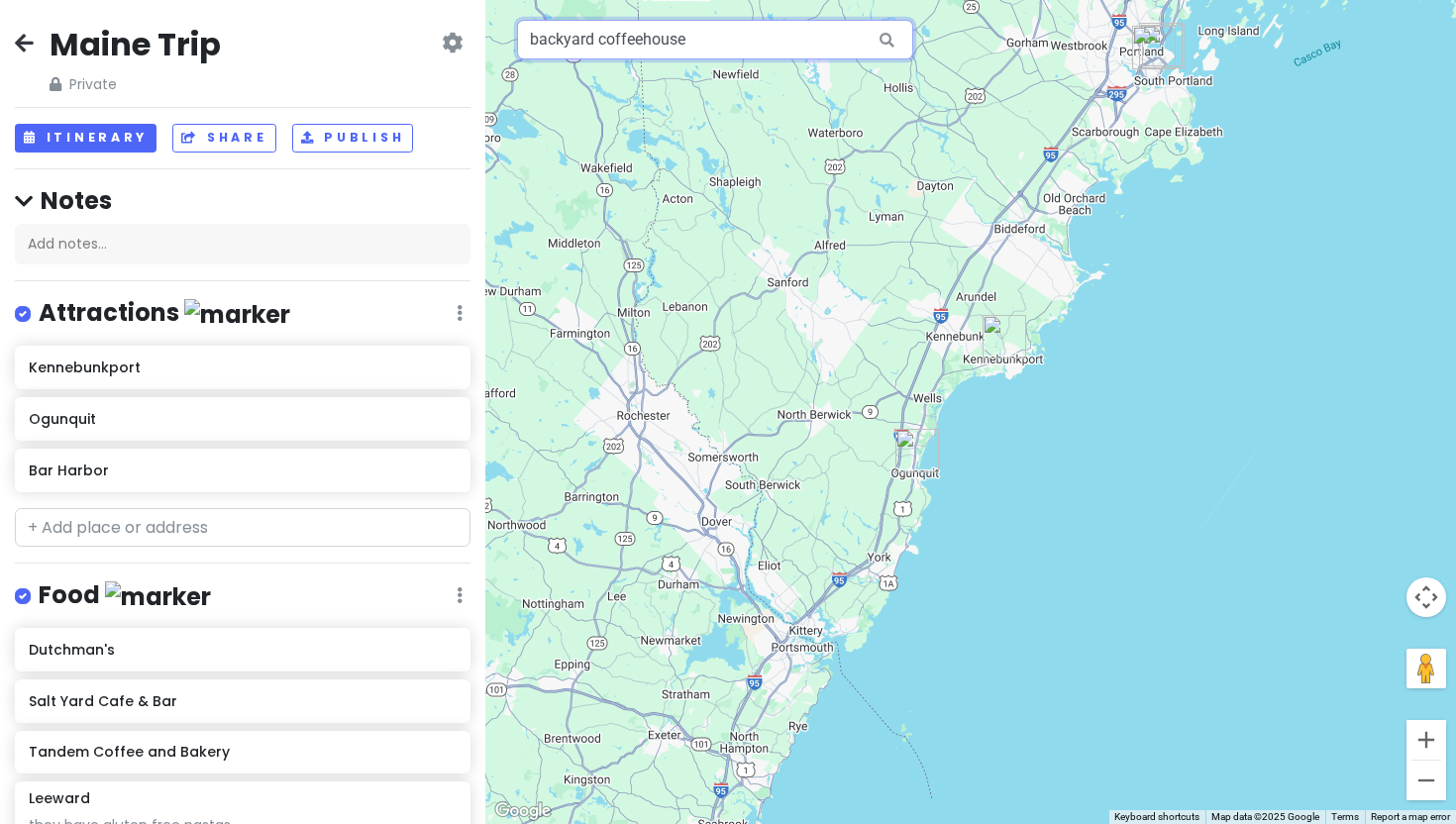type on "backyard coffeehouse" 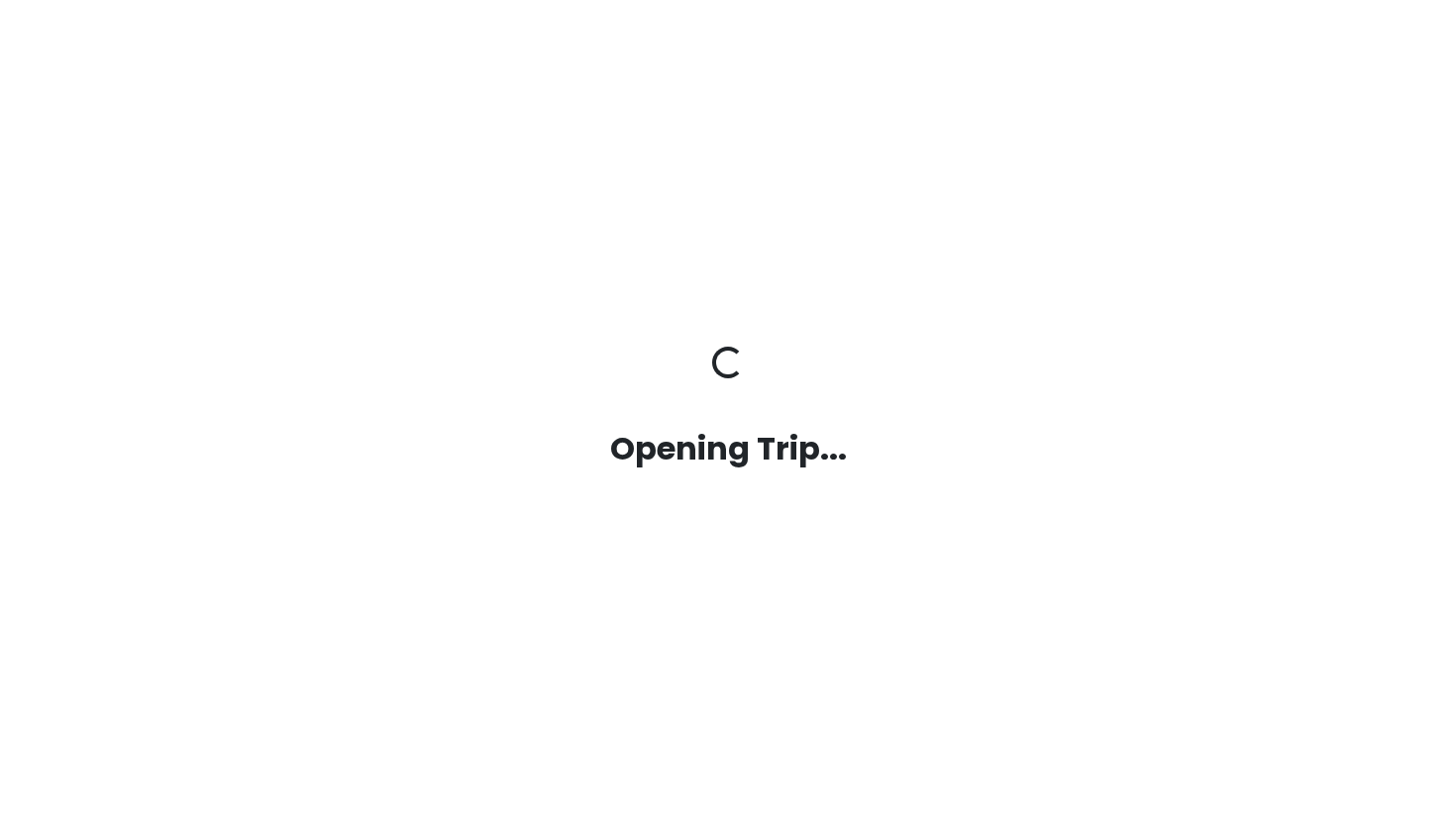 scroll, scrollTop: 0, scrollLeft: 0, axis: both 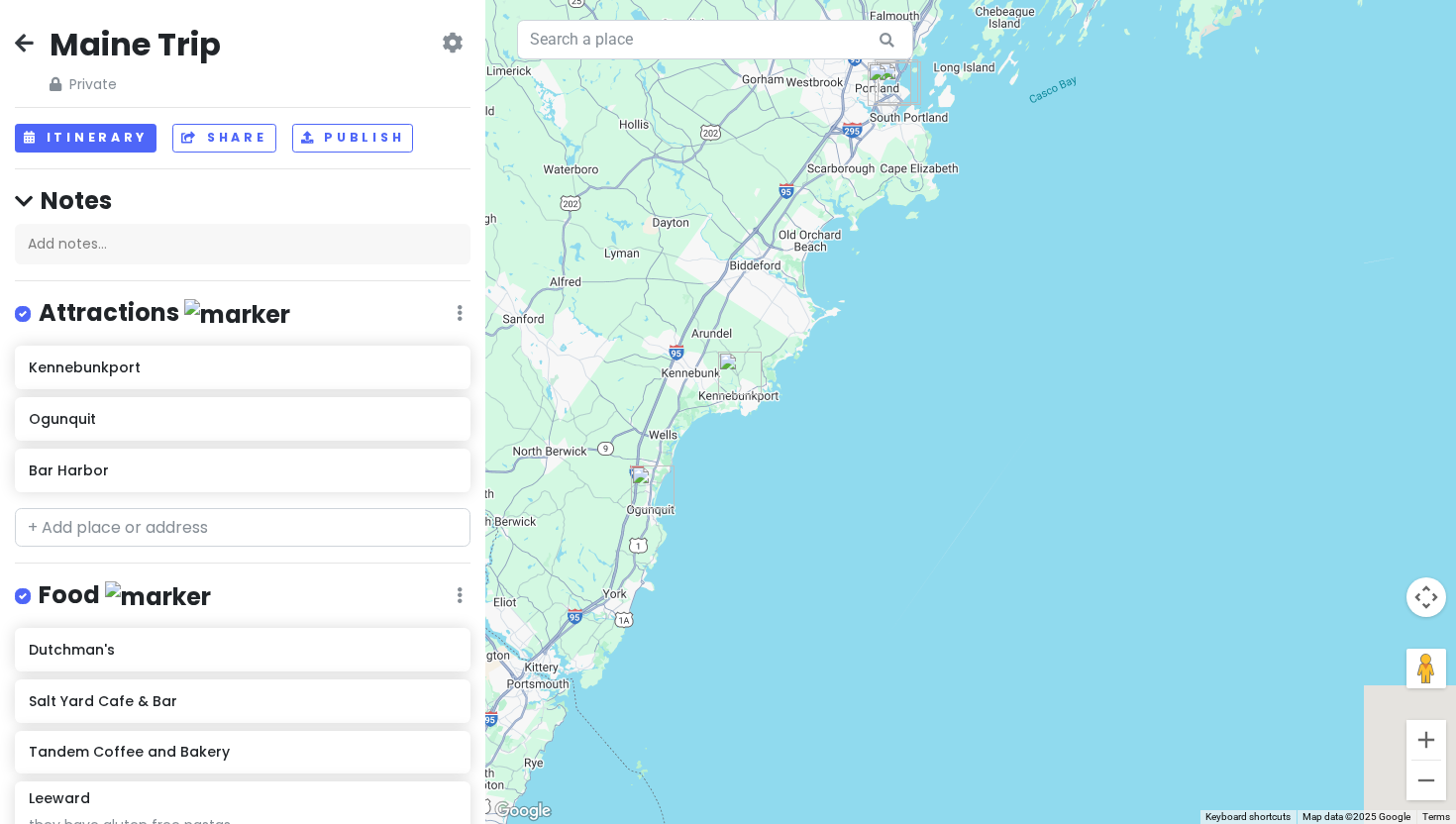 drag, startPoint x: 804, startPoint y: 508, endPoint x: 1198, endPoint y: 141, distance: 538.44684 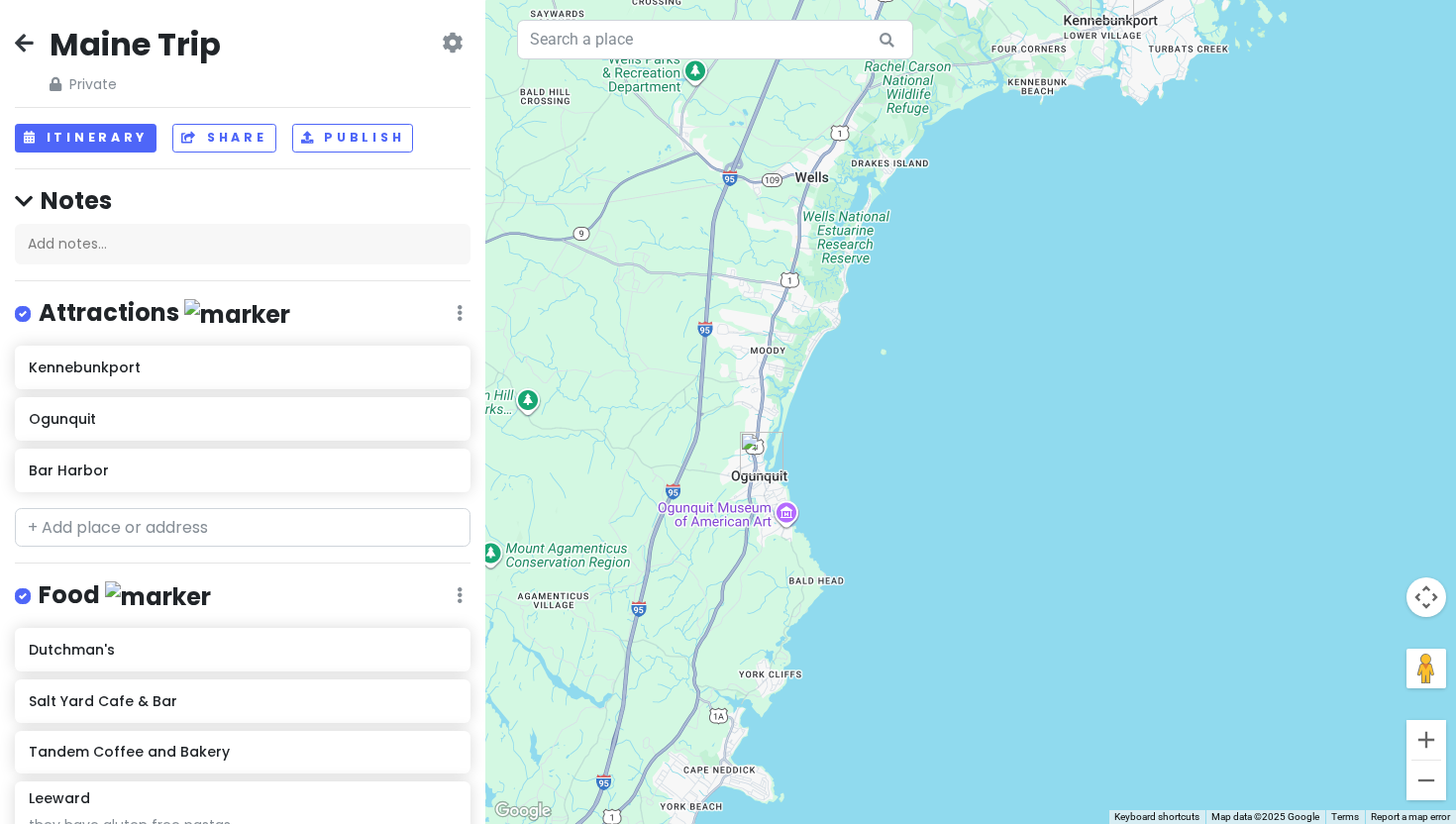 drag, startPoint x: 807, startPoint y: 256, endPoint x: 856, endPoint y: 488, distance: 237.11811 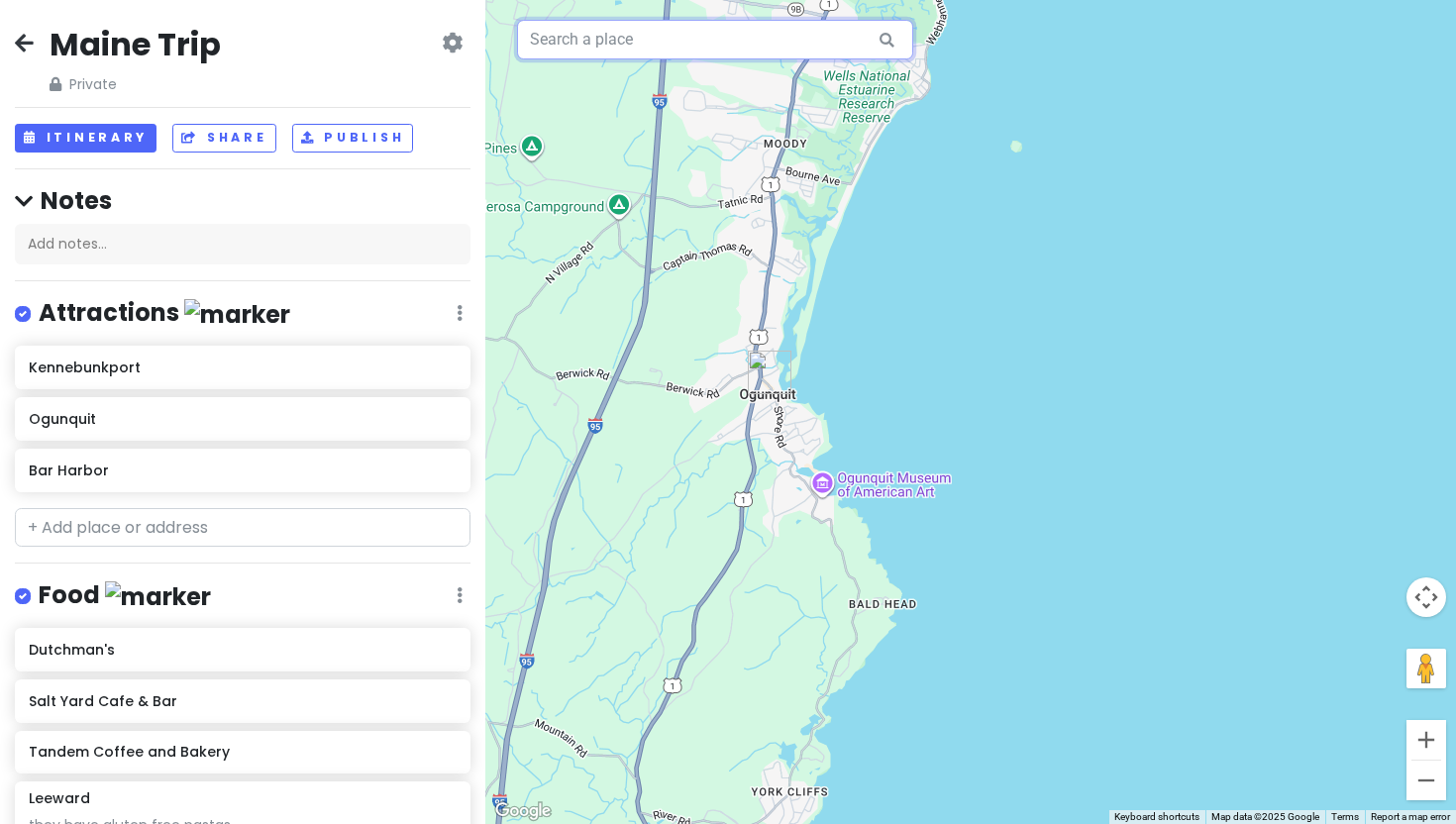 click at bounding box center [715, 40] 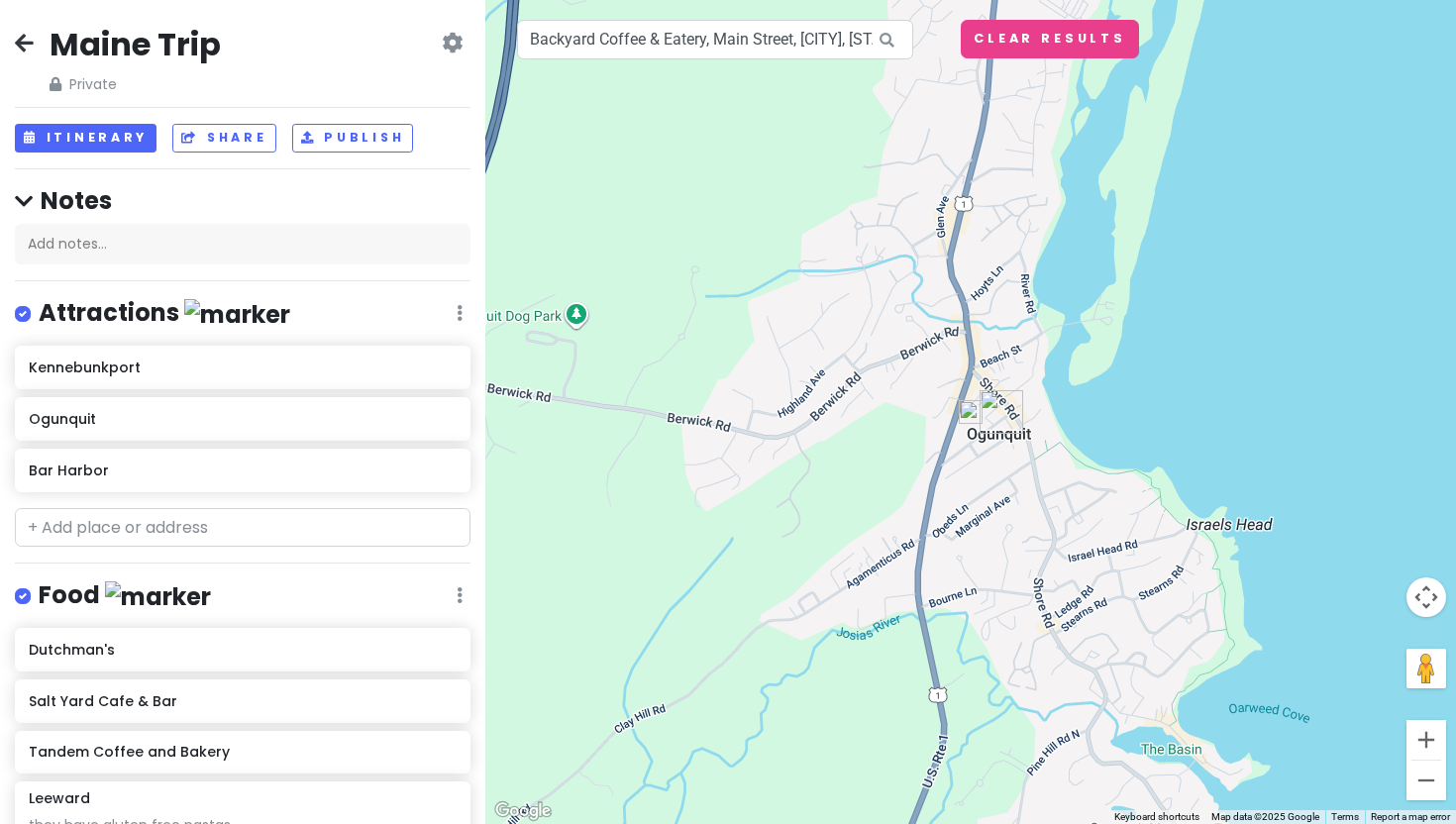 click at bounding box center (971, 412) 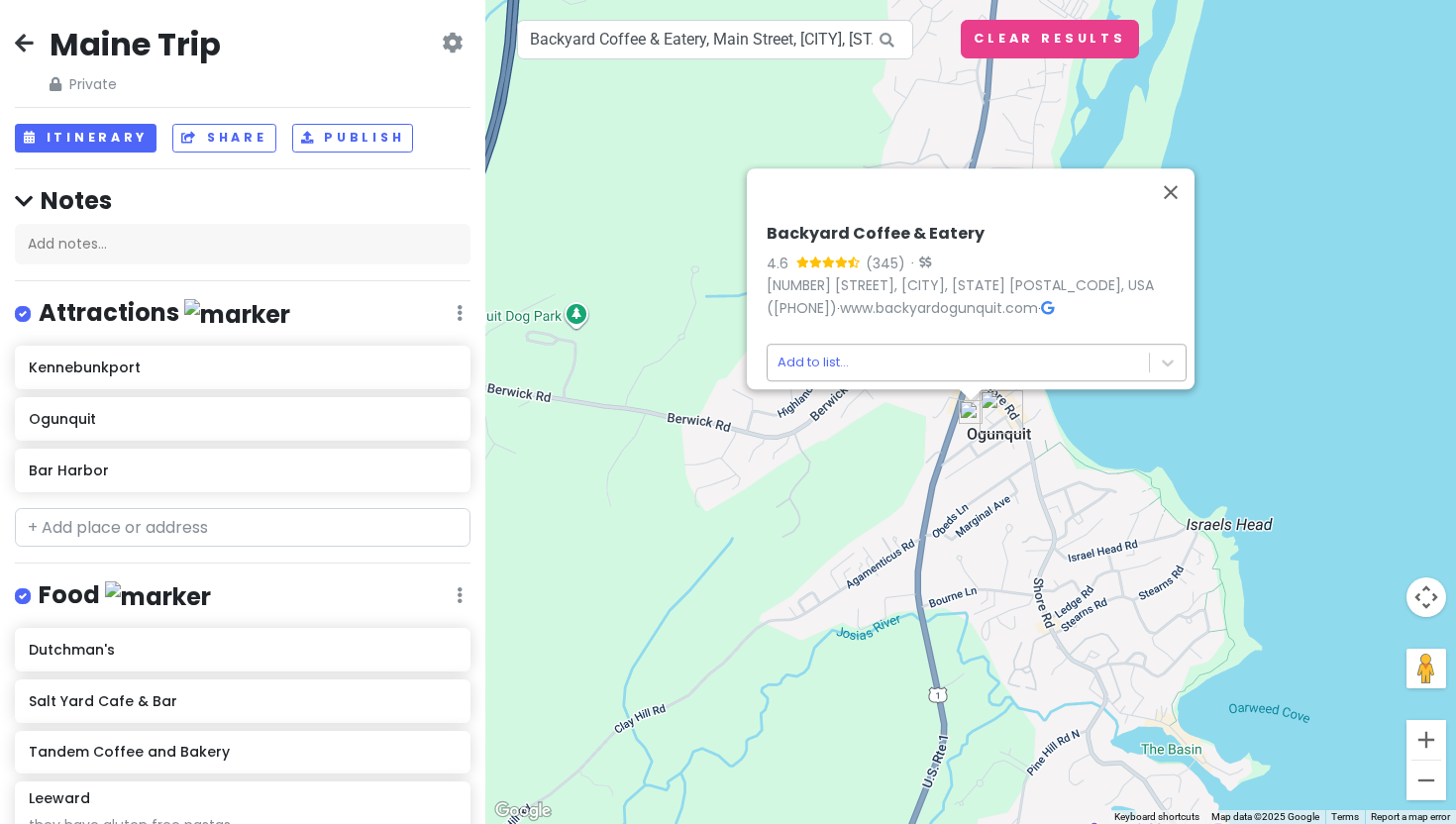 click on "Backyard Coffee & Eatery 4.6        (345)    ·    [NUMBER] [STREET], [CITY], [STATE] [POSTAL_CODE], USA [PHONE]   ·   www.backyardogunquit.com   ·   Add to list... Backyard Coffee & Eatery, Main Street, [CITY], [STATE], USA Keyboard shortcuts Map Data Map data ©2025 Google Map data ©2025 Google 200 m" at bounding box center [728, 412] 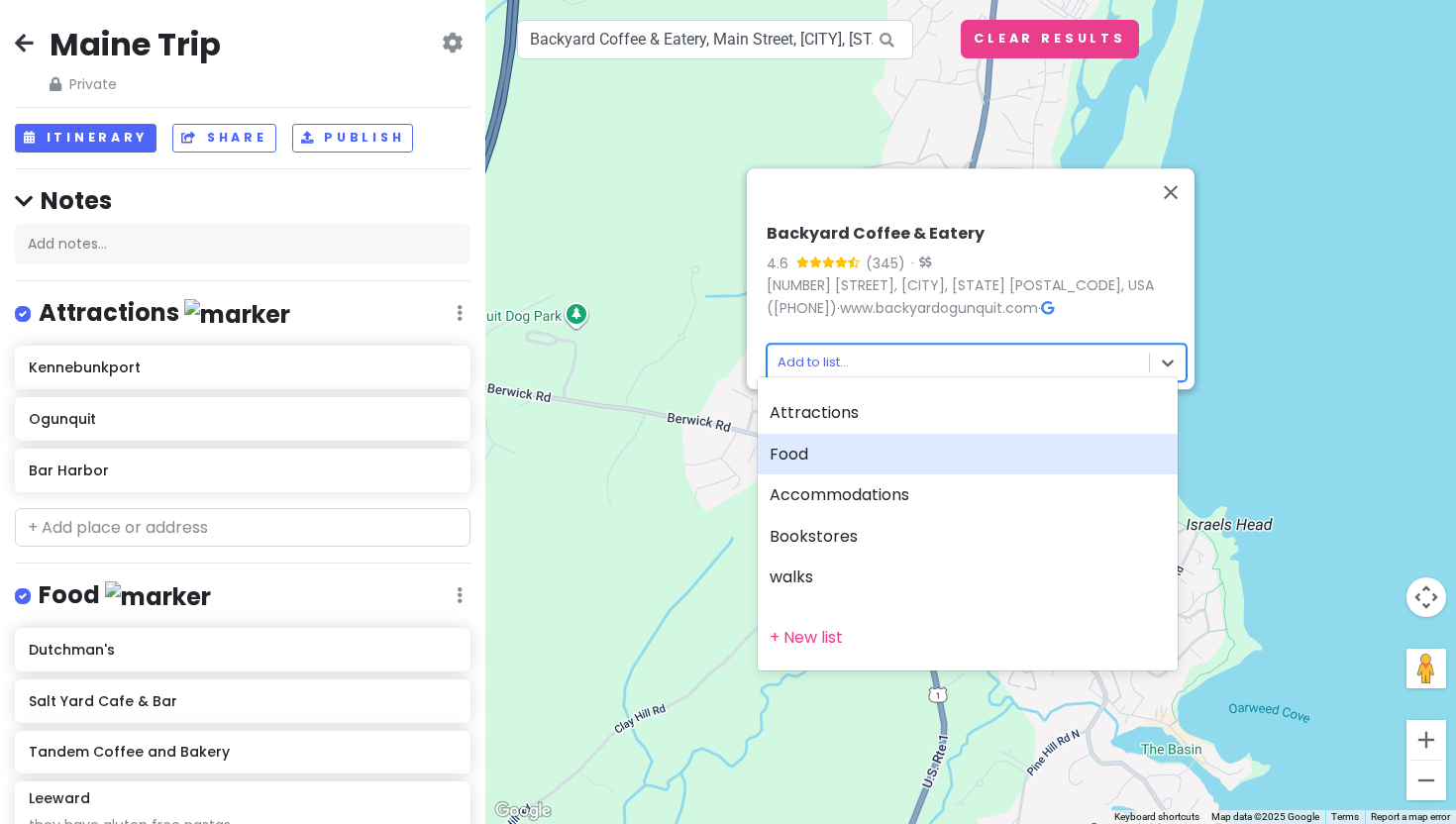 click on "Food" at bounding box center (968, 455) 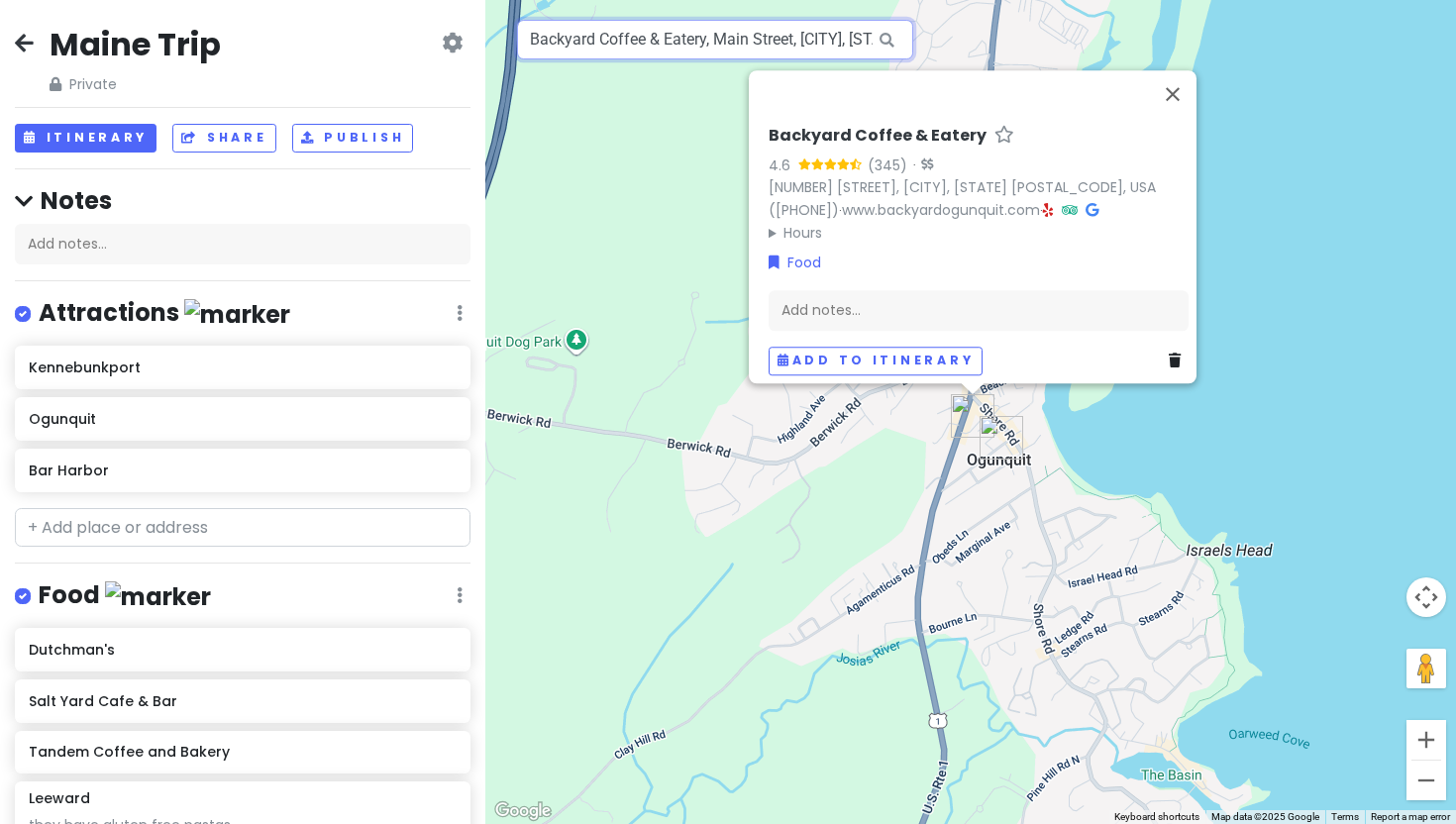 click on "Backyard Coffee & Eatery, Main Street, [CITY], [STATE], USA" at bounding box center [715, 40] 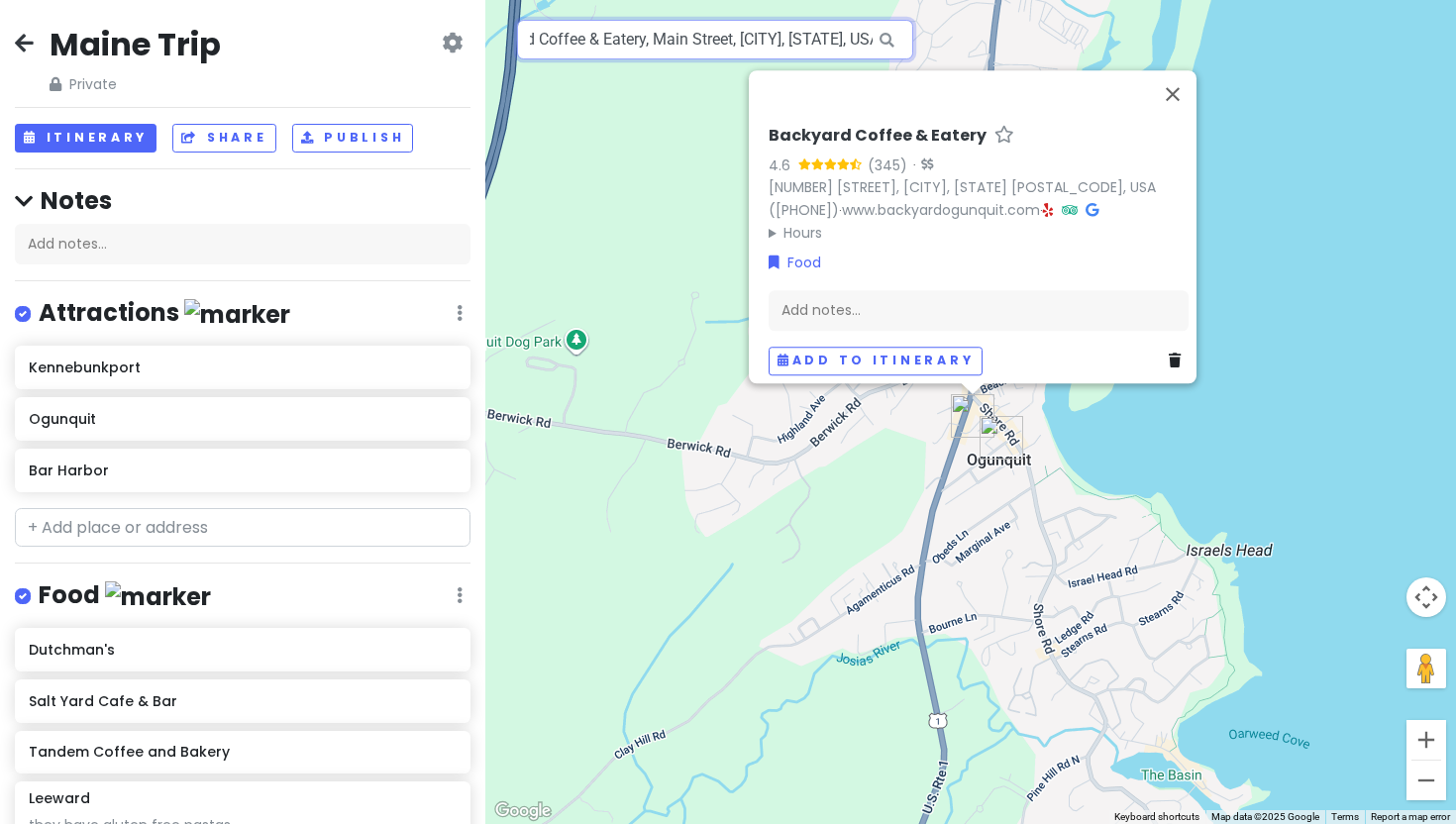 drag, startPoint x: 529, startPoint y: 39, endPoint x: 978, endPoint y: 61, distance: 449.5387 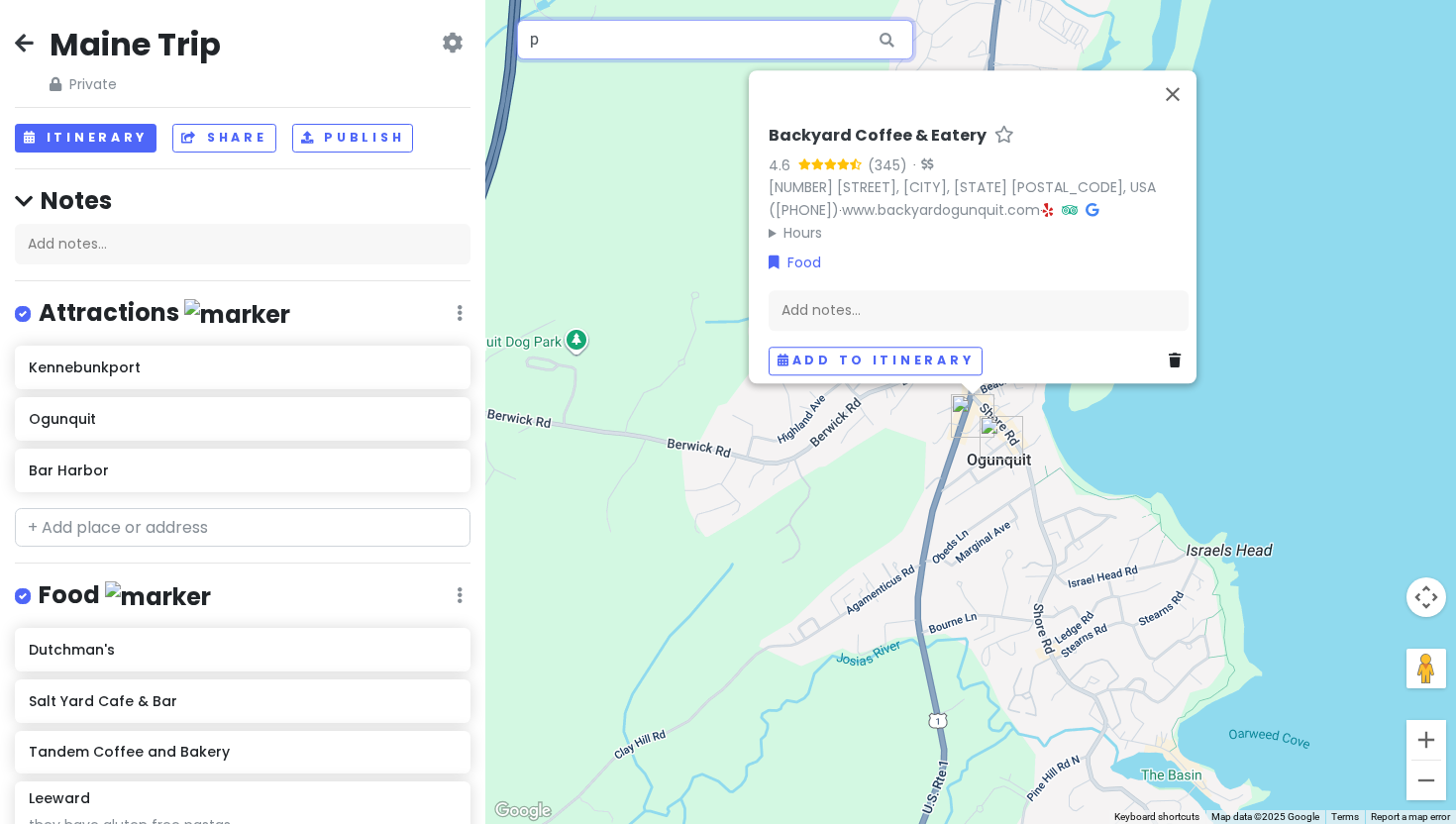 scroll, scrollTop: 0, scrollLeft: 0, axis: both 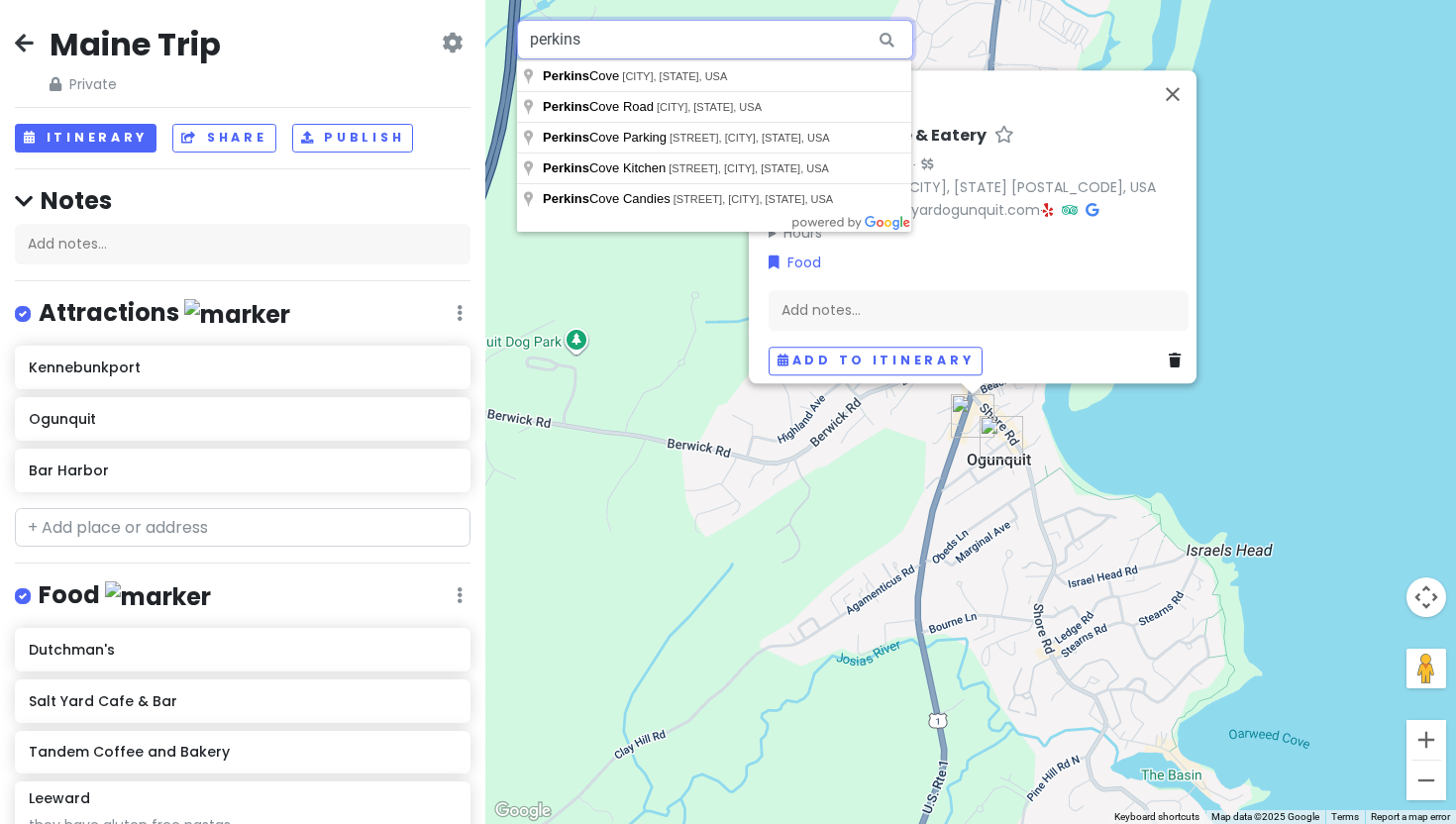 click on "perkins" at bounding box center [715, 40] 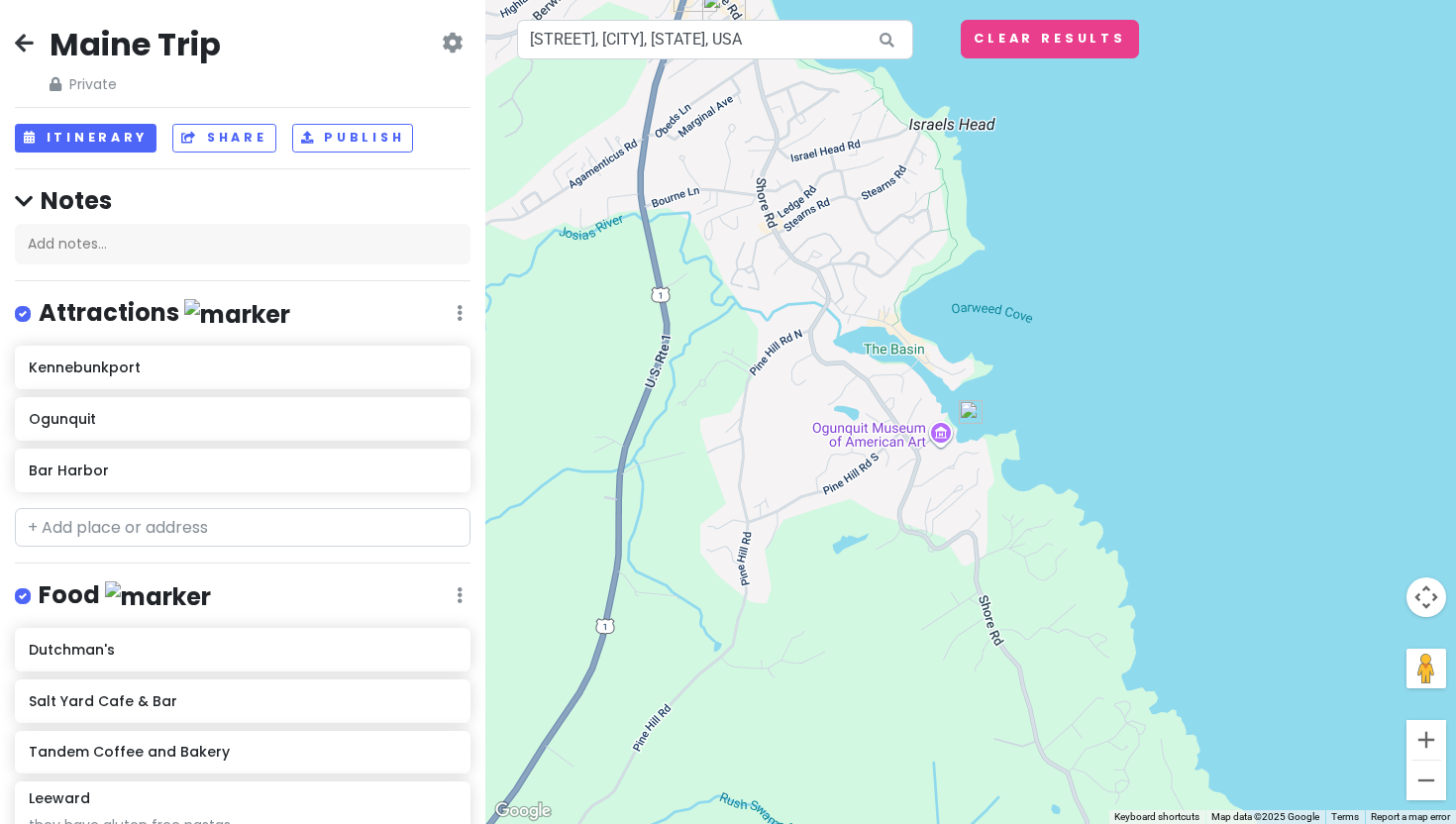 click at bounding box center [971, 412] 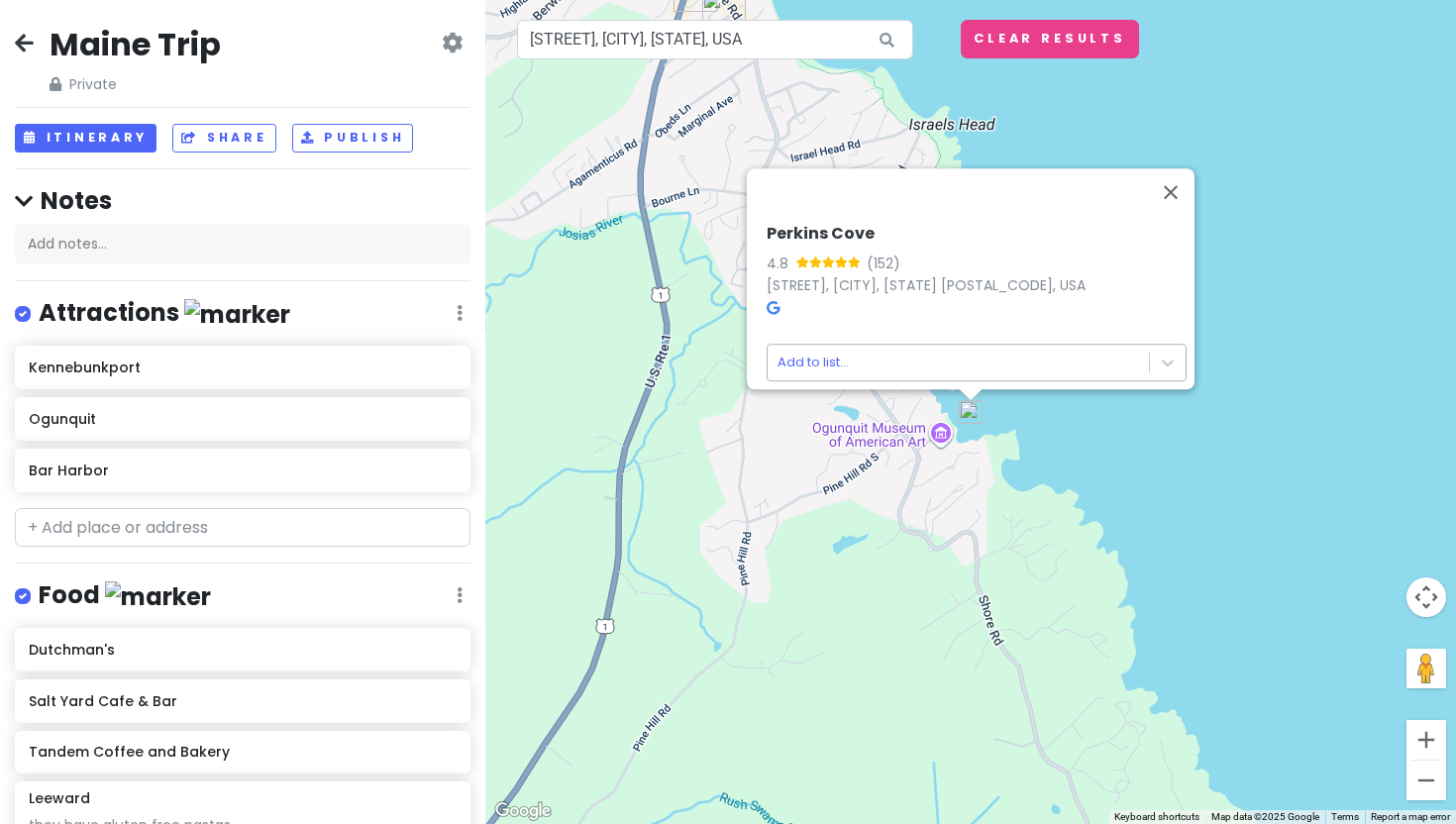 click on "Perkins Cove 4.8        (152) [STREET], [CITY], [STATE] [POSTAL_CODE], USA Add to list... Perkins Cove, [CITY], [STATE], USA Keyboard shortcuts Map Data Map data ©2025 Google Map data ©2025 Google 200 m  Click to toggle between metric and imperial units Terms Report a map error" at bounding box center [728, 412] 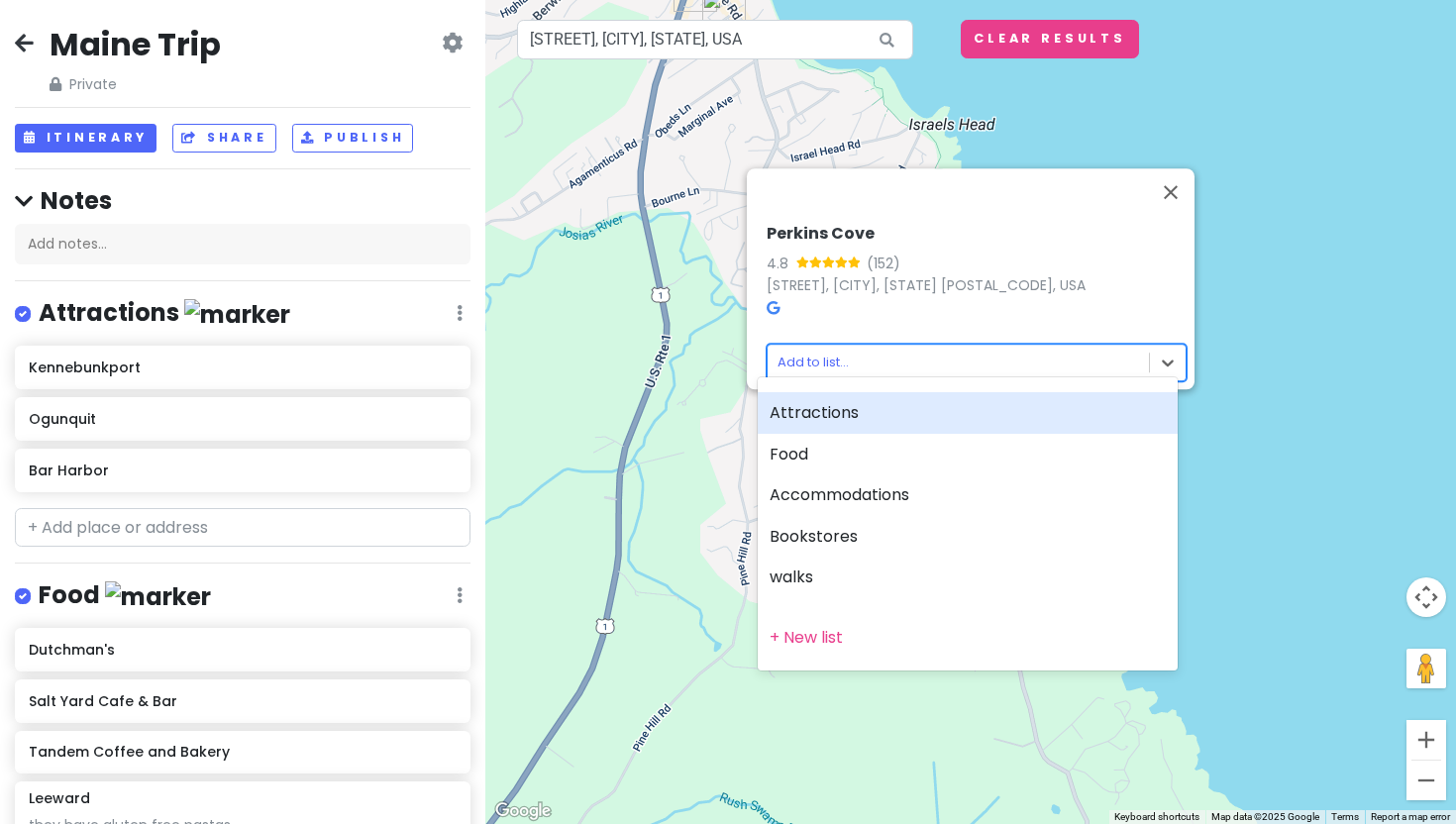 click on "Attractions" at bounding box center [968, 413] 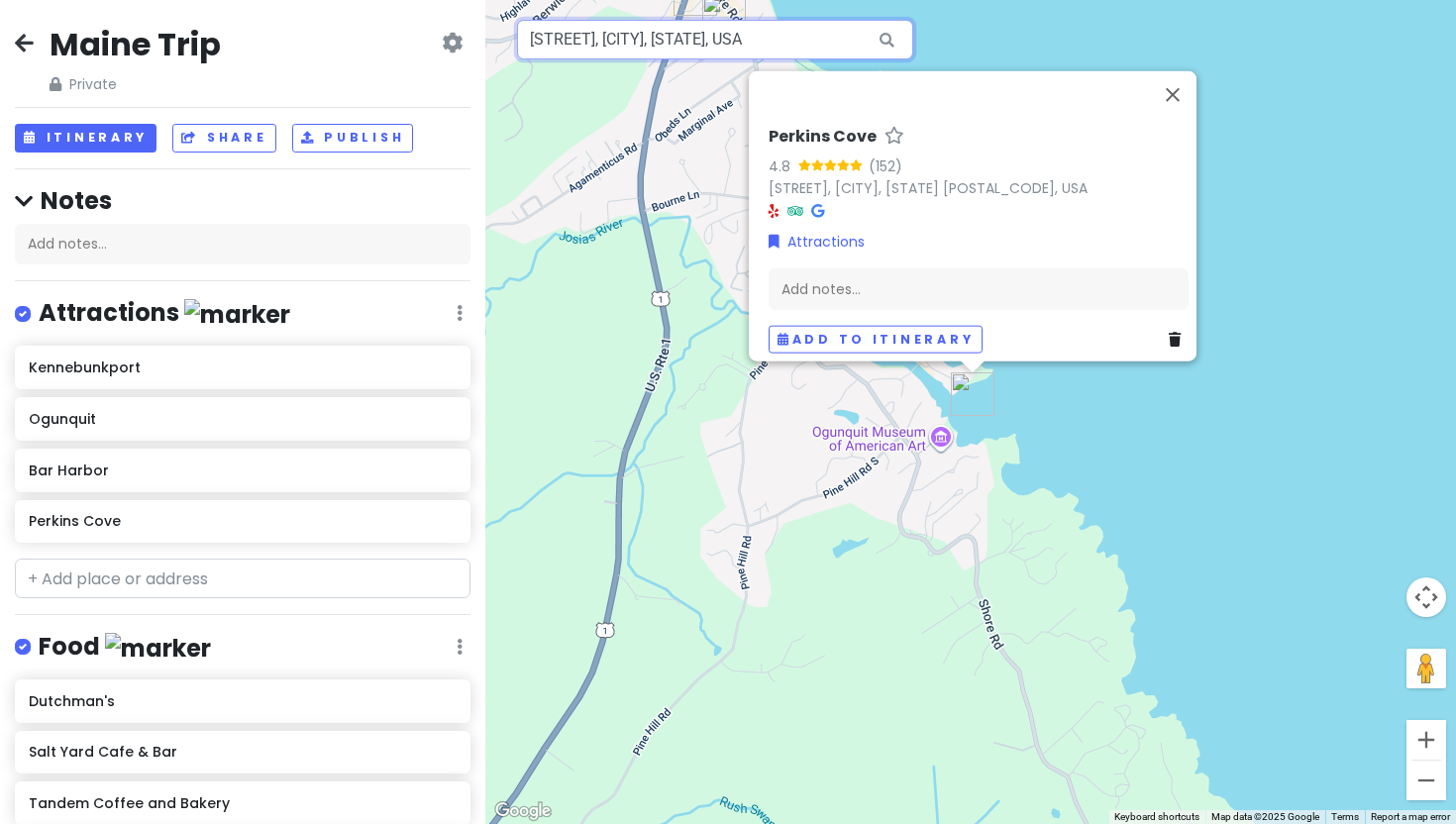 drag, startPoint x: 772, startPoint y: 40, endPoint x: 481, endPoint y: 33, distance: 291.08418 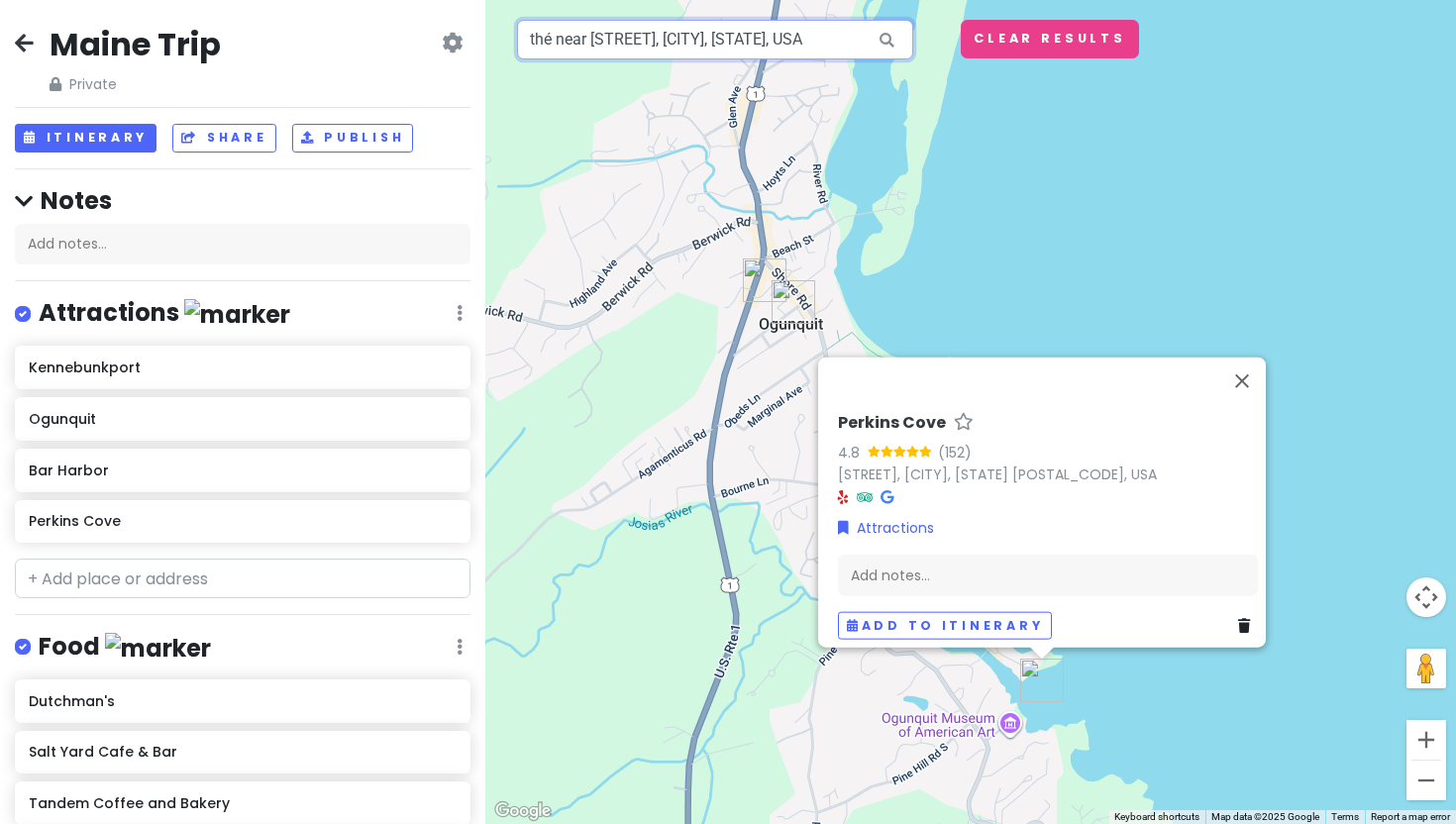 drag, startPoint x: 838, startPoint y: 41, endPoint x: 476, endPoint y: 45, distance: 362.0221 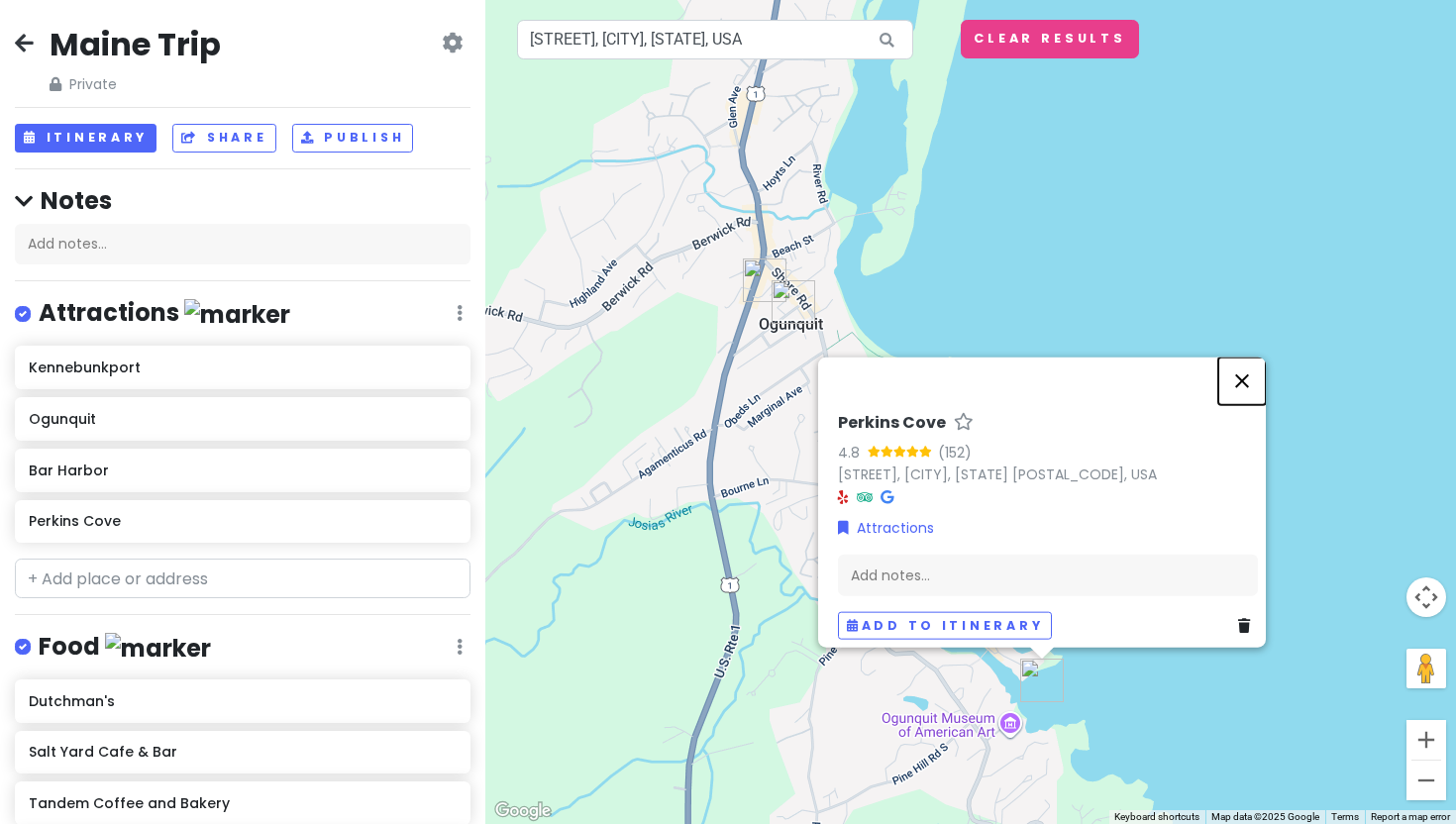 click at bounding box center [1242, 381] 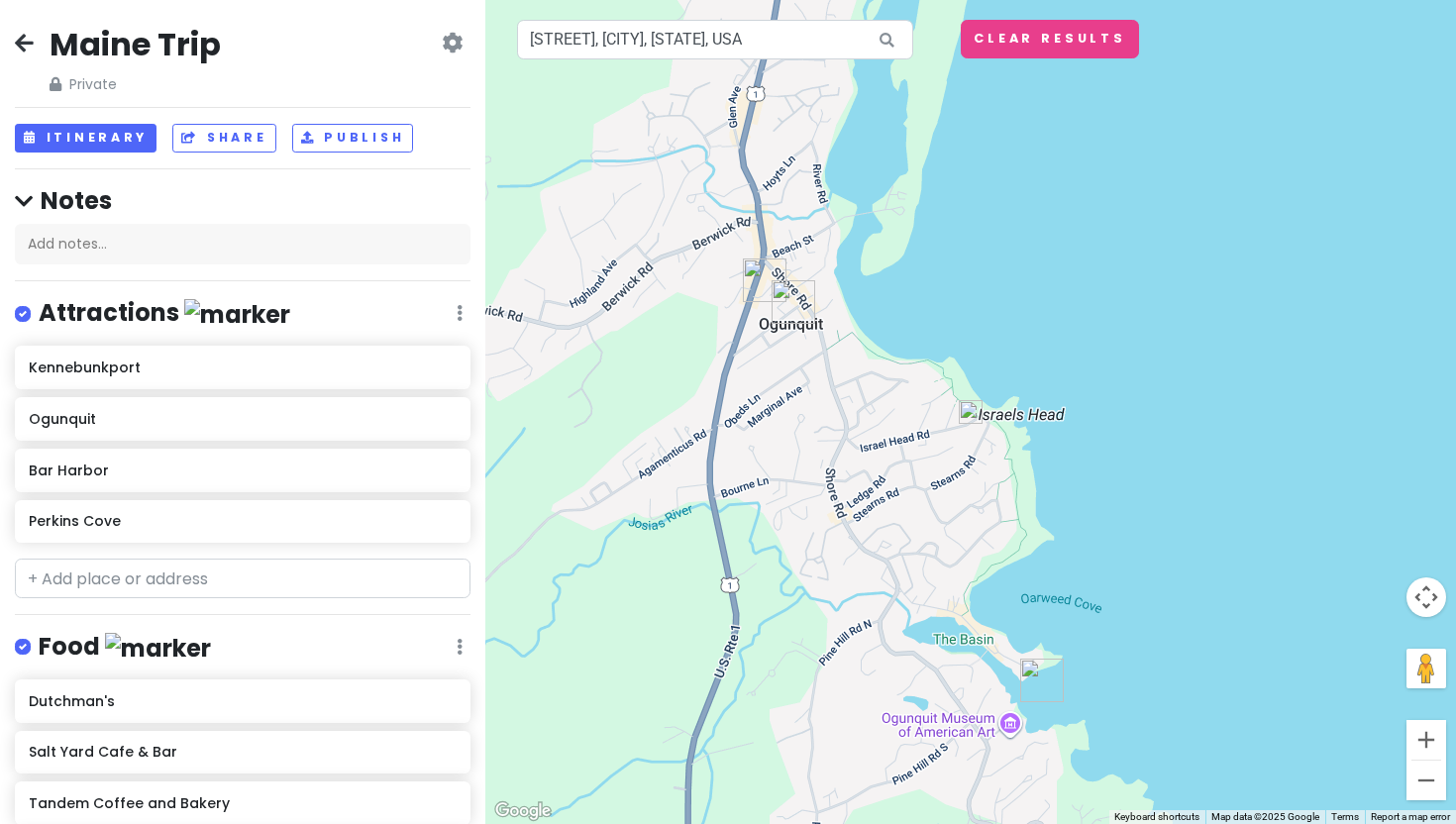 click at bounding box center [971, 412] 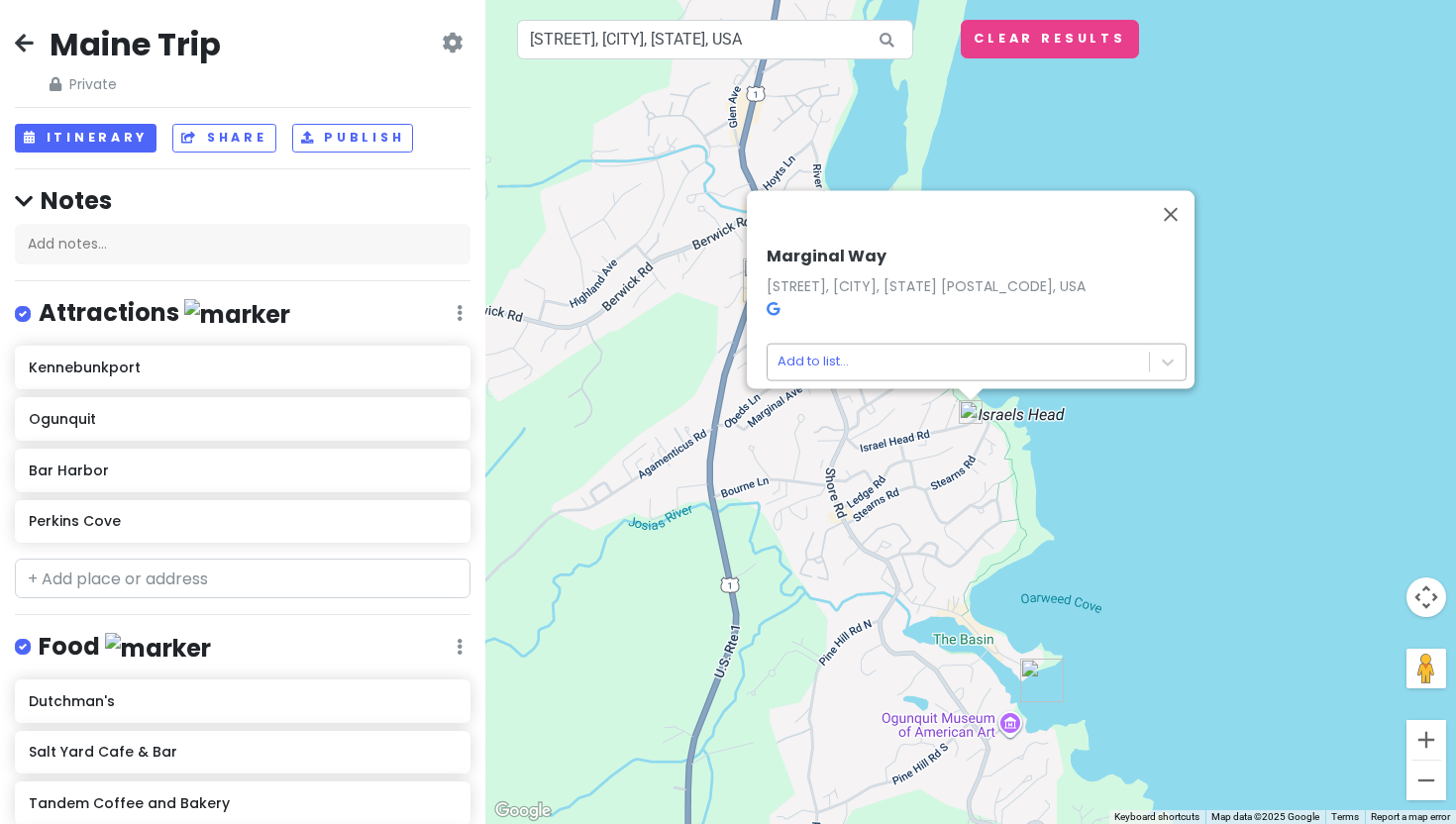 click on "[STREET] [STREET], [CITY], [STATE] [POSTAL_CODE], USA Add to list... [STREET], [CITY], [STATE], USA Keyboard shortcuts Map Data Map data ©2025 Google Map data ©2025 Google 200 m  Click to toggle between metric and imperial units Terms Report a map error Clear Results" at bounding box center [728, 412] 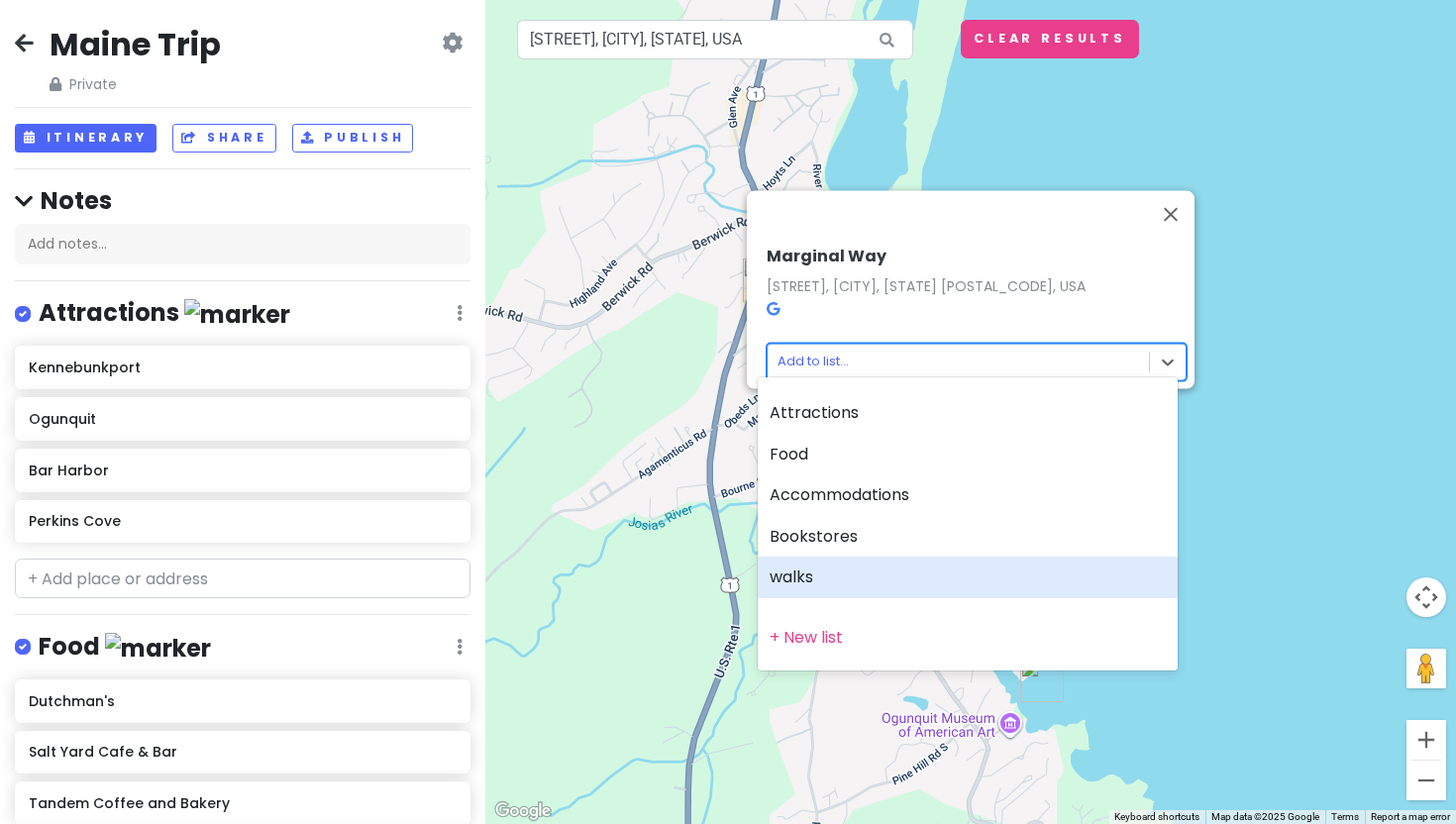 click on "walks" at bounding box center [968, 577] 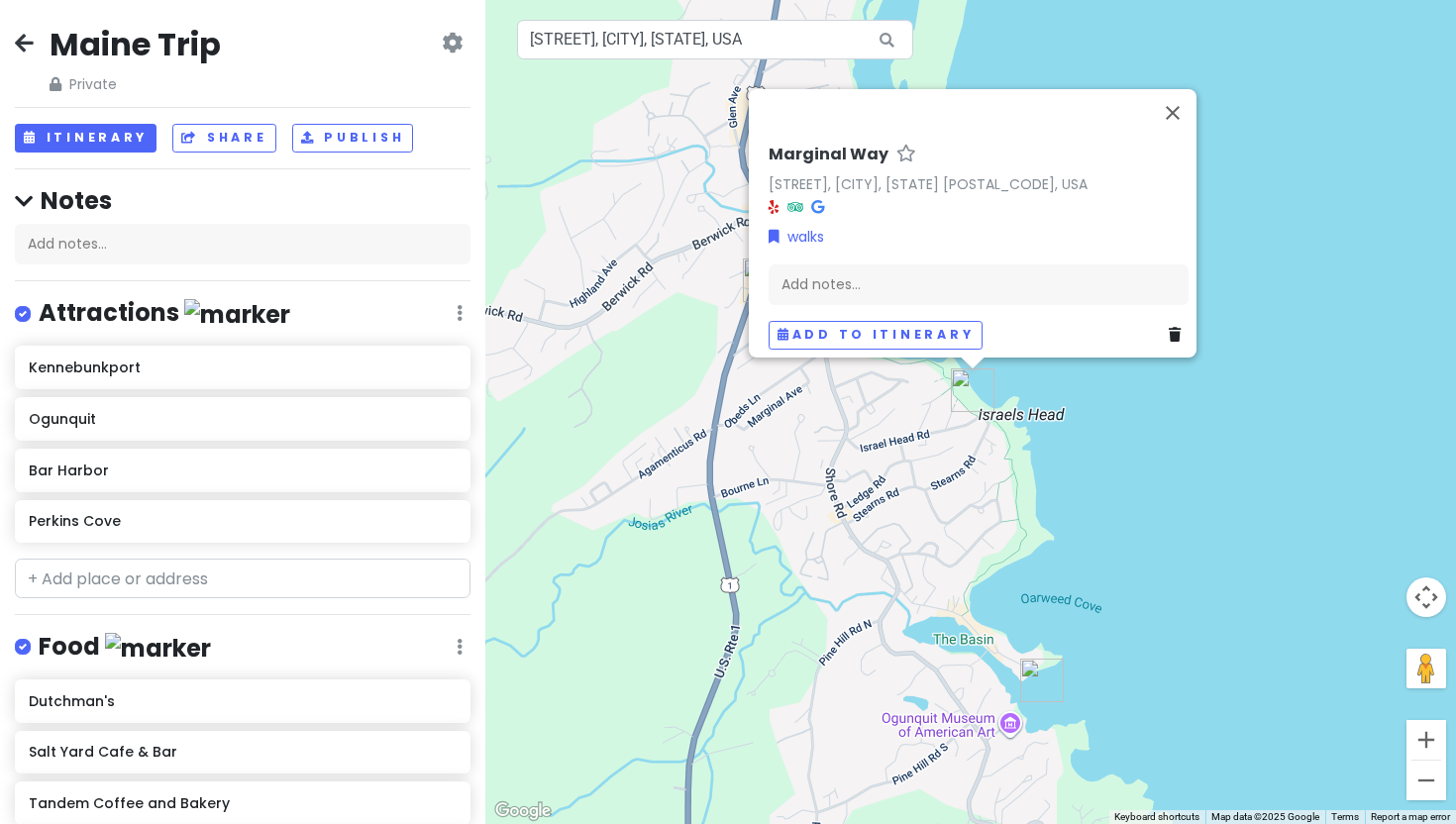 click on "[STREET] [STREET], [CITY], [STATE] [POSTAL_CODE], USA walks Add notes...  Add to itinerary" at bounding box center [971, 412] 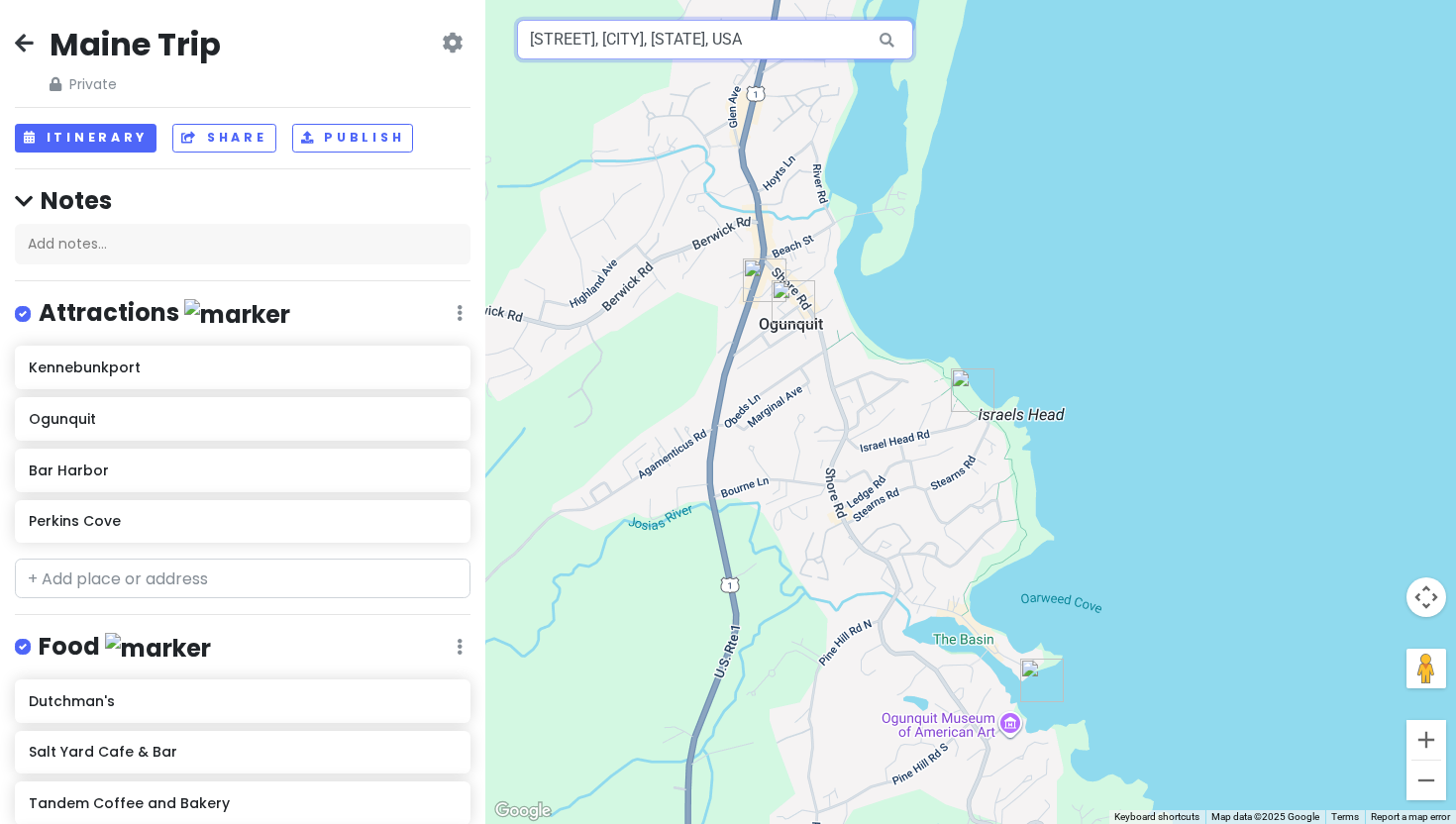 click on "[STREET], [CITY], [STATE], USA" at bounding box center (715, 40) 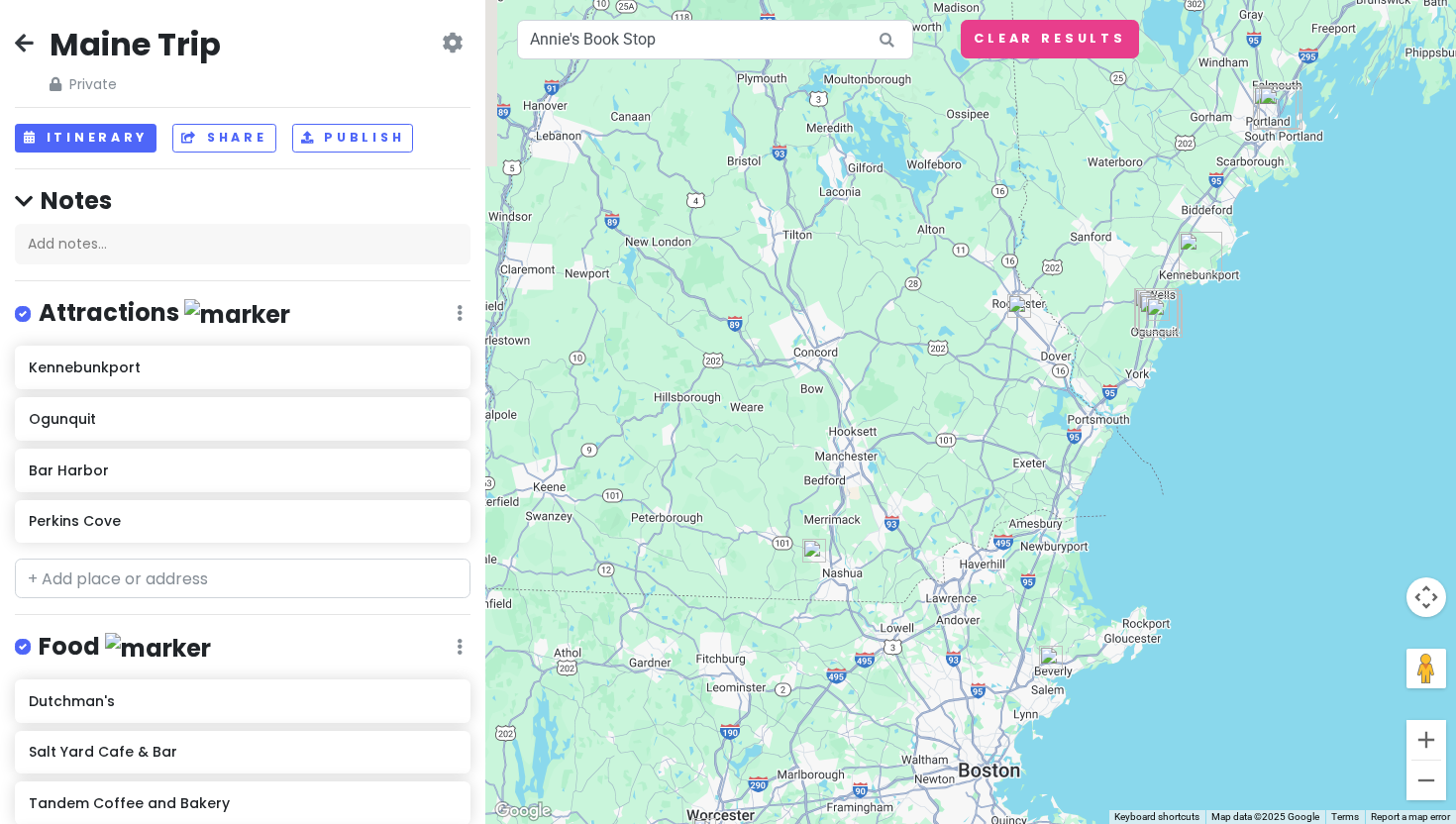 drag, startPoint x: 1239, startPoint y: 94, endPoint x: 1196, endPoint y: 316, distance: 226.12607 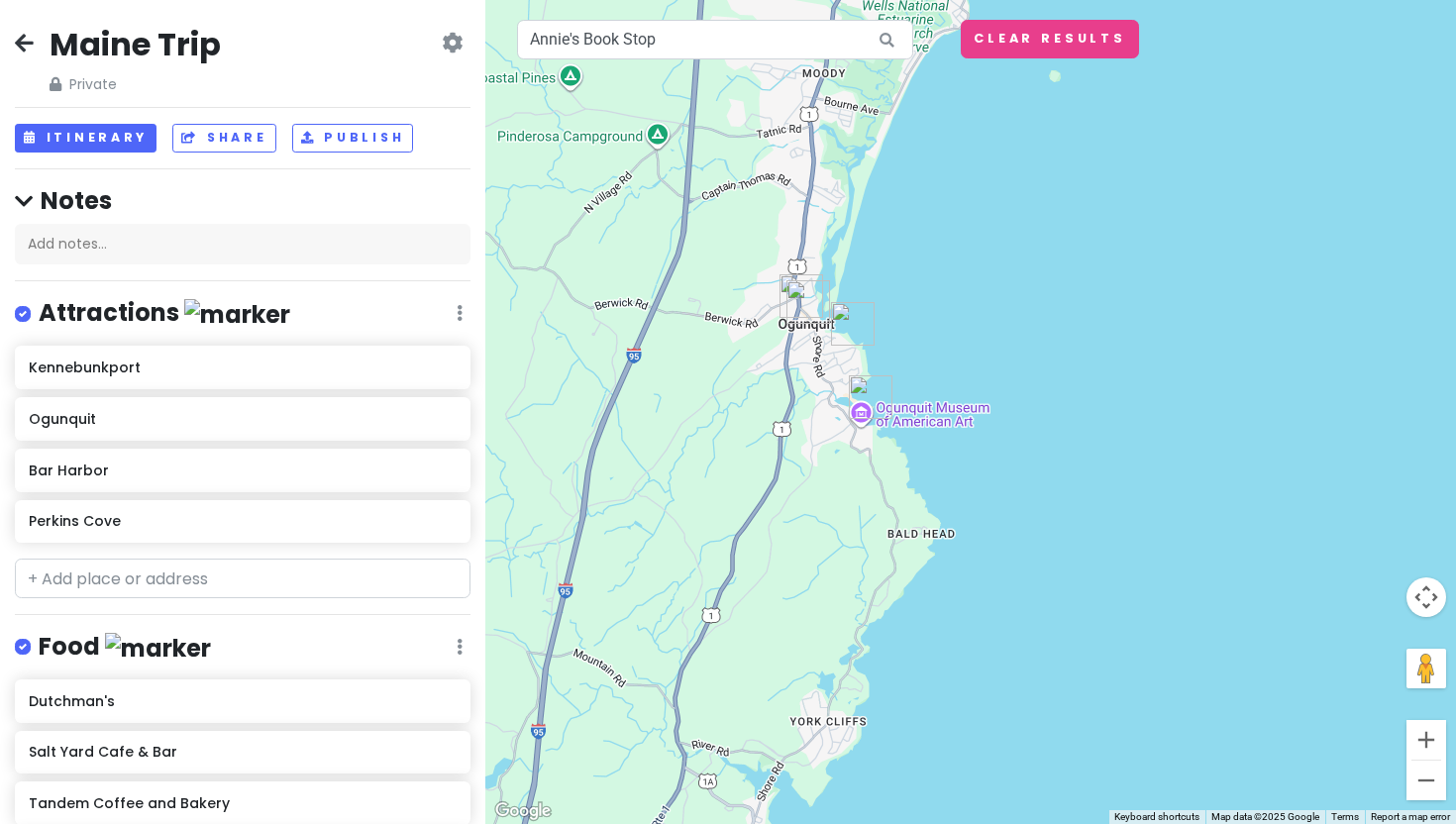 drag, startPoint x: 1035, startPoint y: 328, endPoint x: 1178, endPoint y: 326, distance: 143.01399 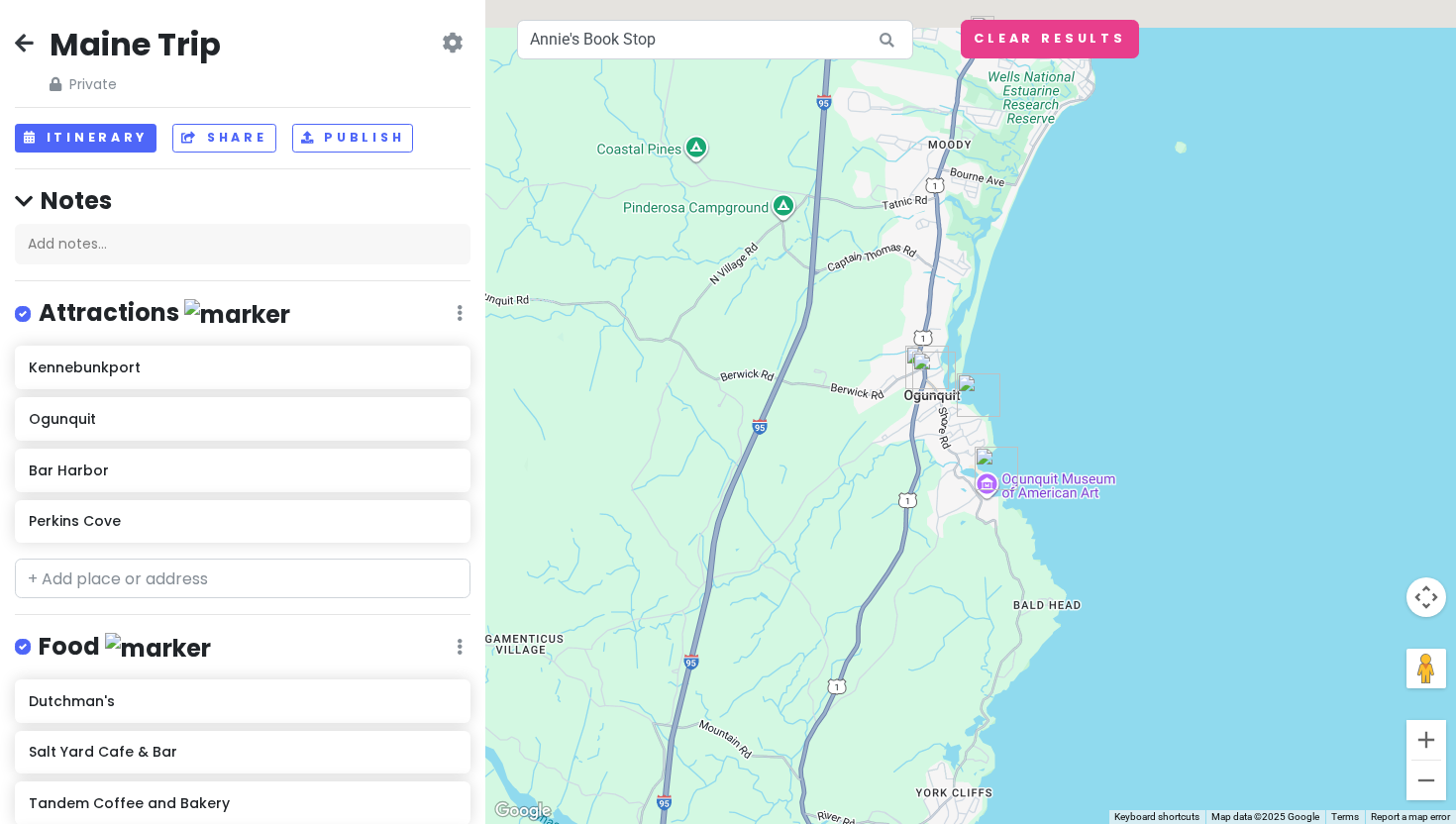 drag, startPoint x: 993, startPoint y: 154, endPoint x: 976, endPoint y: 532, distance: 378.38208 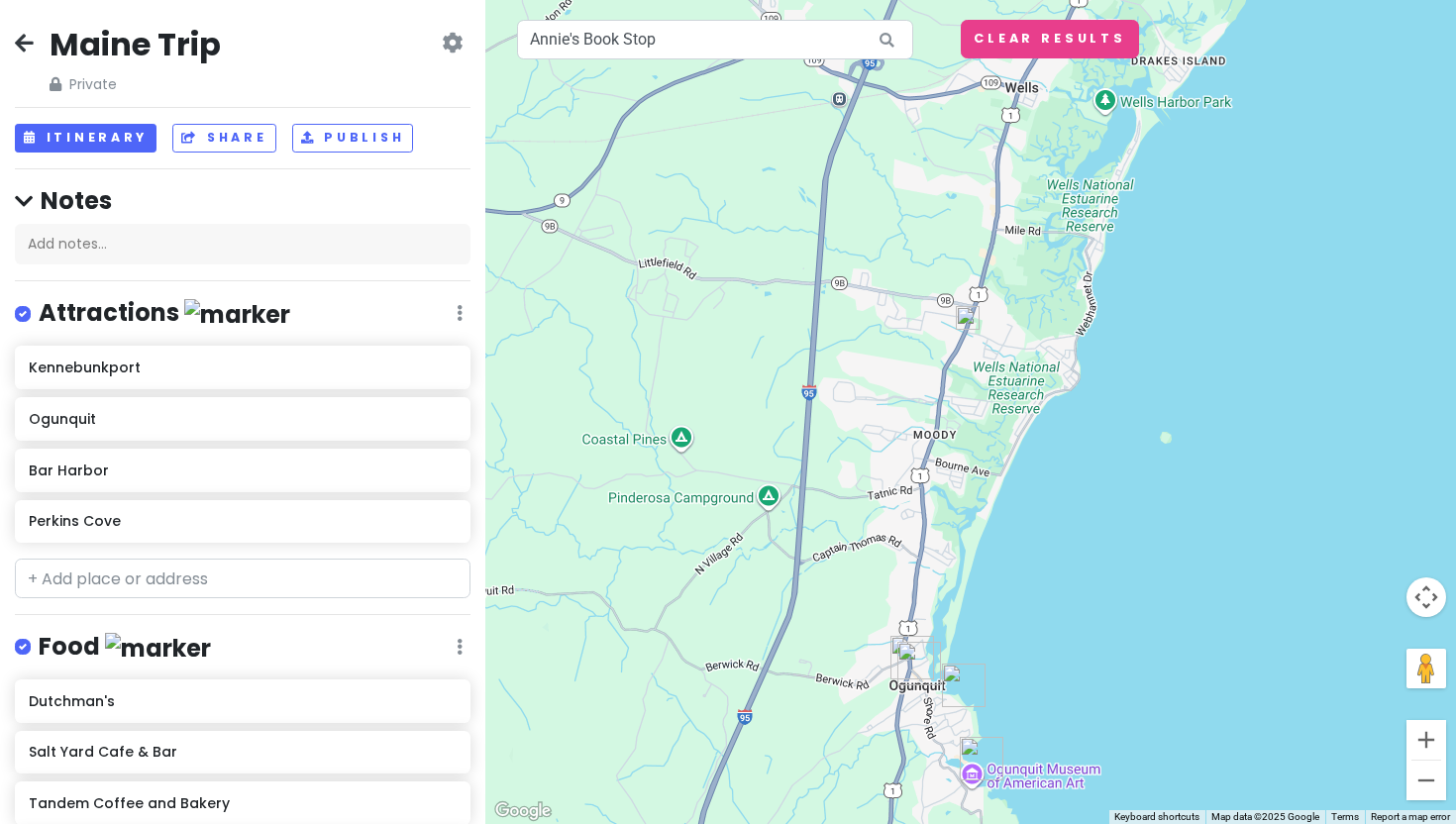 click at bounding box center [968, 318] 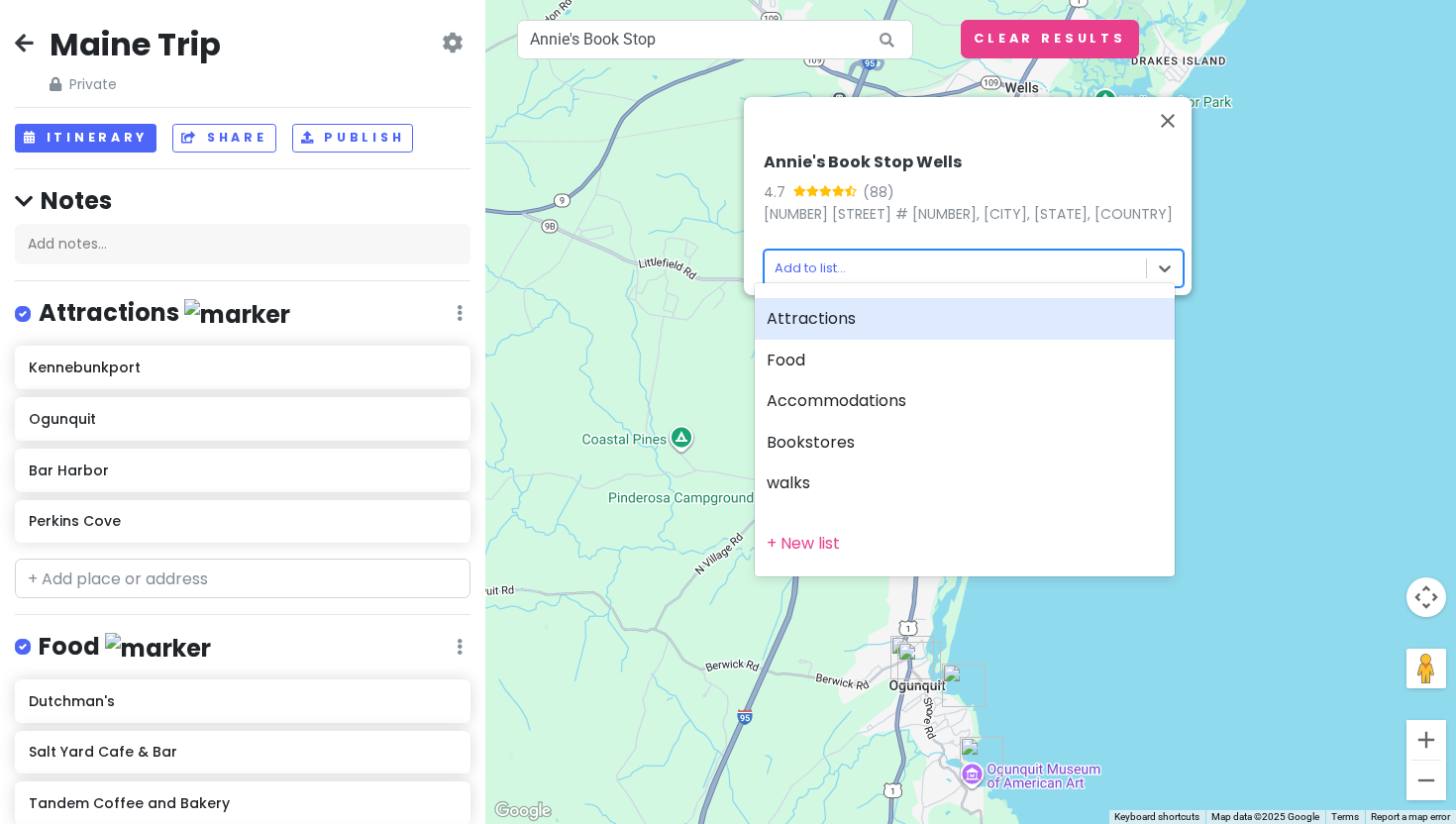 click on "Annie's Book Stop Wells 4.7        (88) [NUMBER] [STREET] # [NUMBER], [CITY], [STATE], [COUNTRY]     Add to list... Annie's Book Stop Keyboard shortcuts Map Data Map data ©2025 Google Map data ©2025 Google 1 km  Terms Report a map error Clear Results Food" at bounding box center (728, 412) 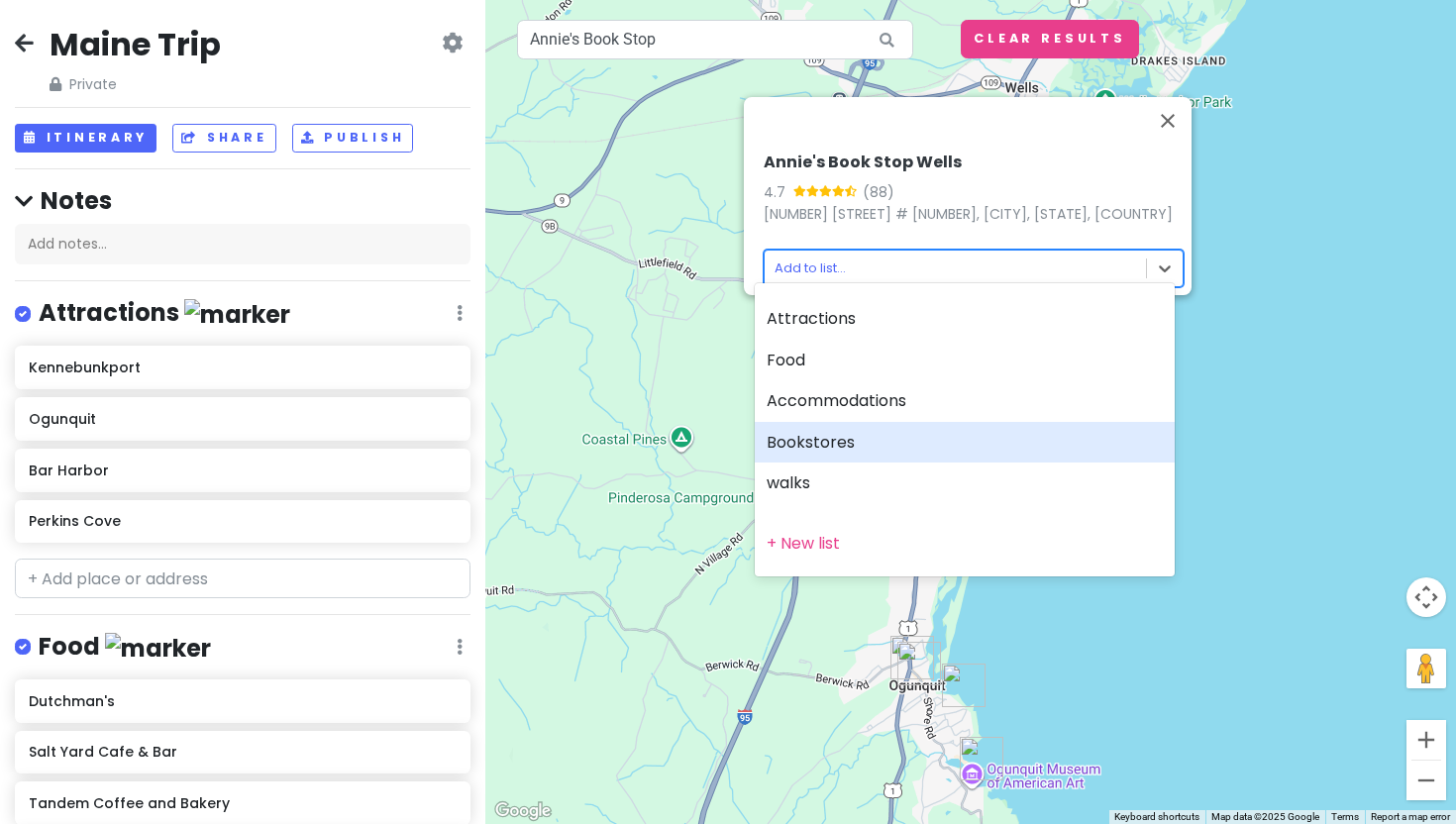 click on "Bookstores" at bounding box center (965, 443) 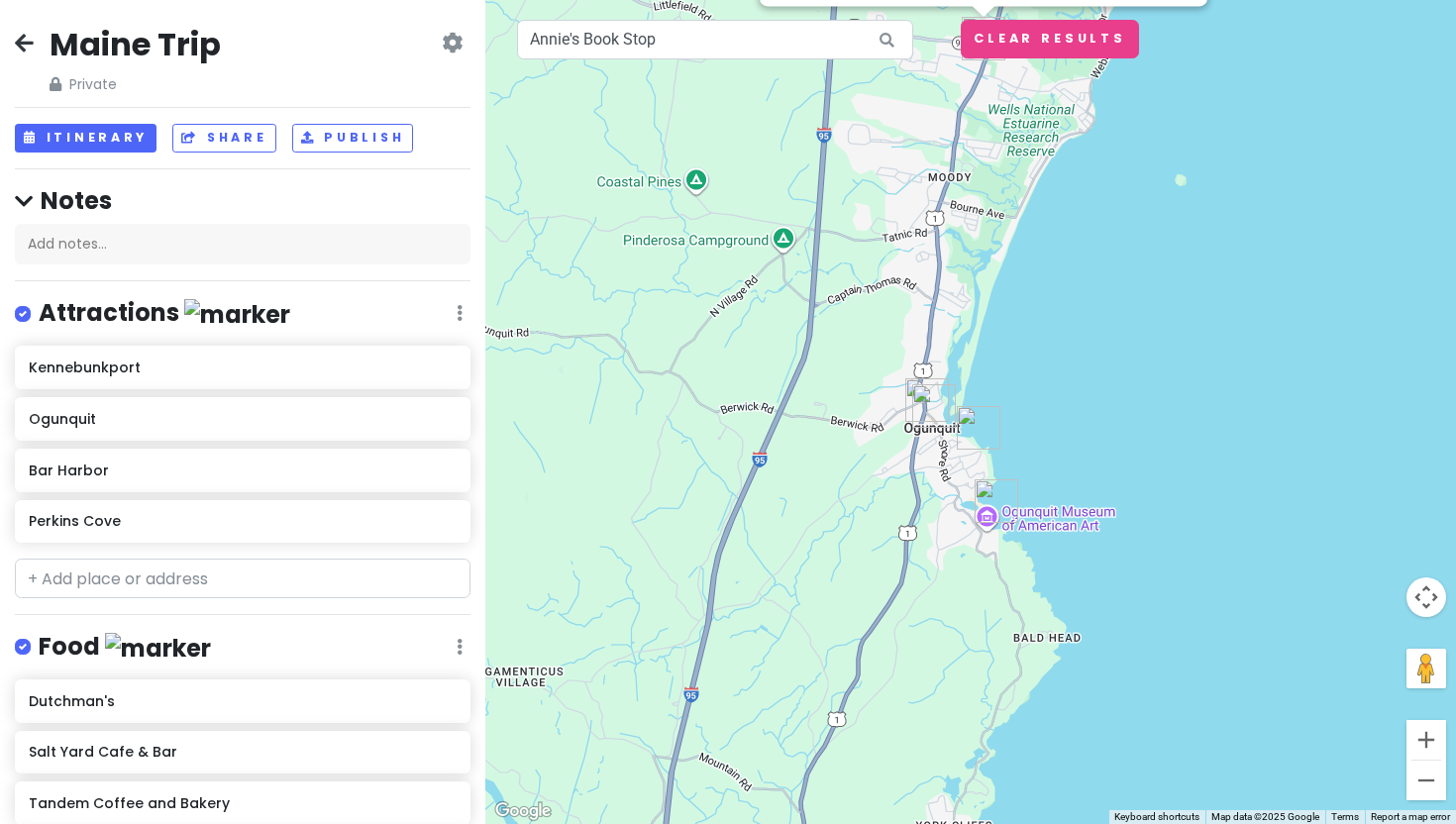 drag, startPoint x: 987, startPoint y: 496, endPoint x: 992, endPoint y: 96, distance: 400.03125 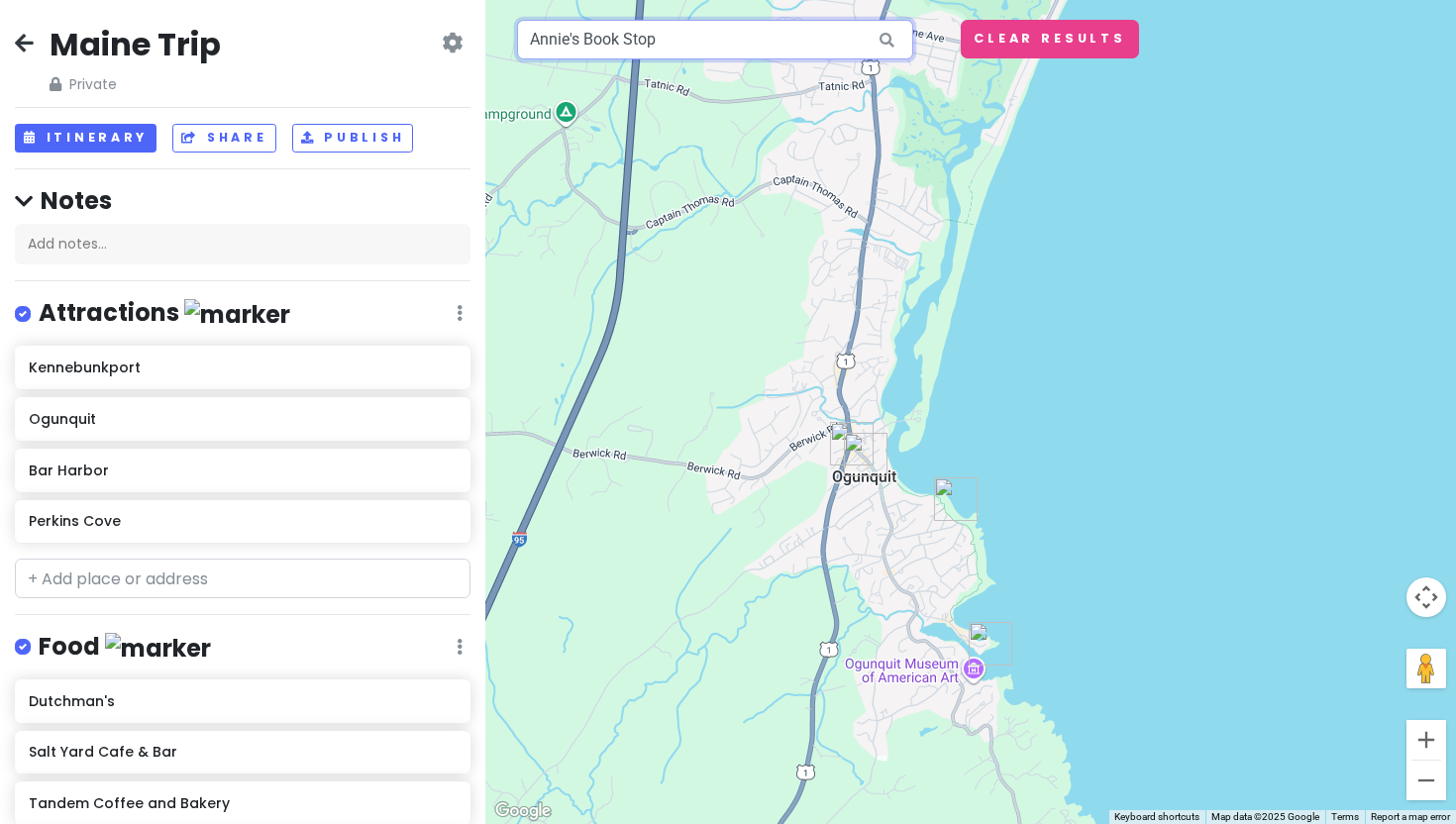 drag, startPoint x: 663, startPoint y: 35, endPoint x: 457, endPoint y: 33, distance: 206.00971 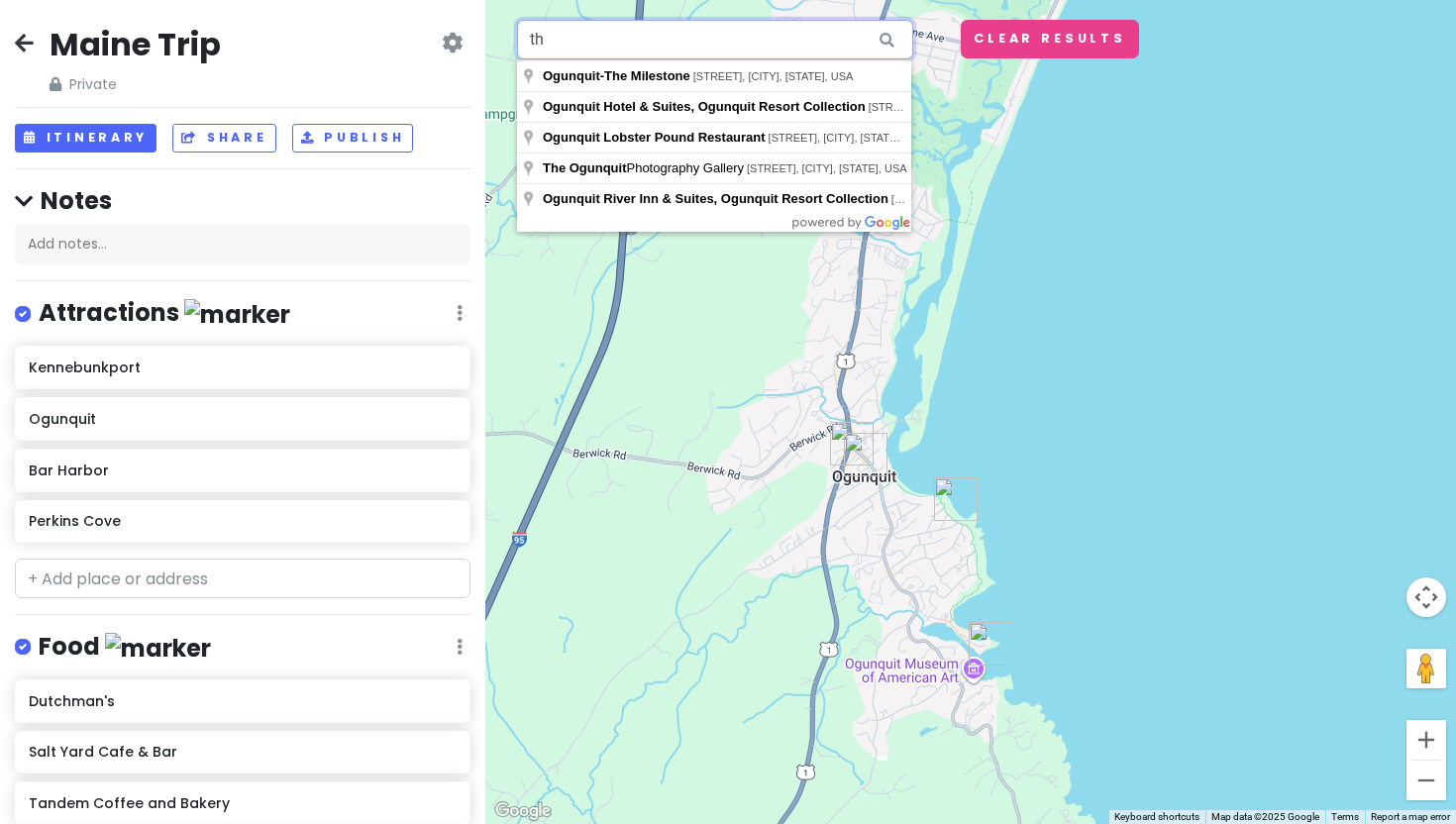 type on "t" 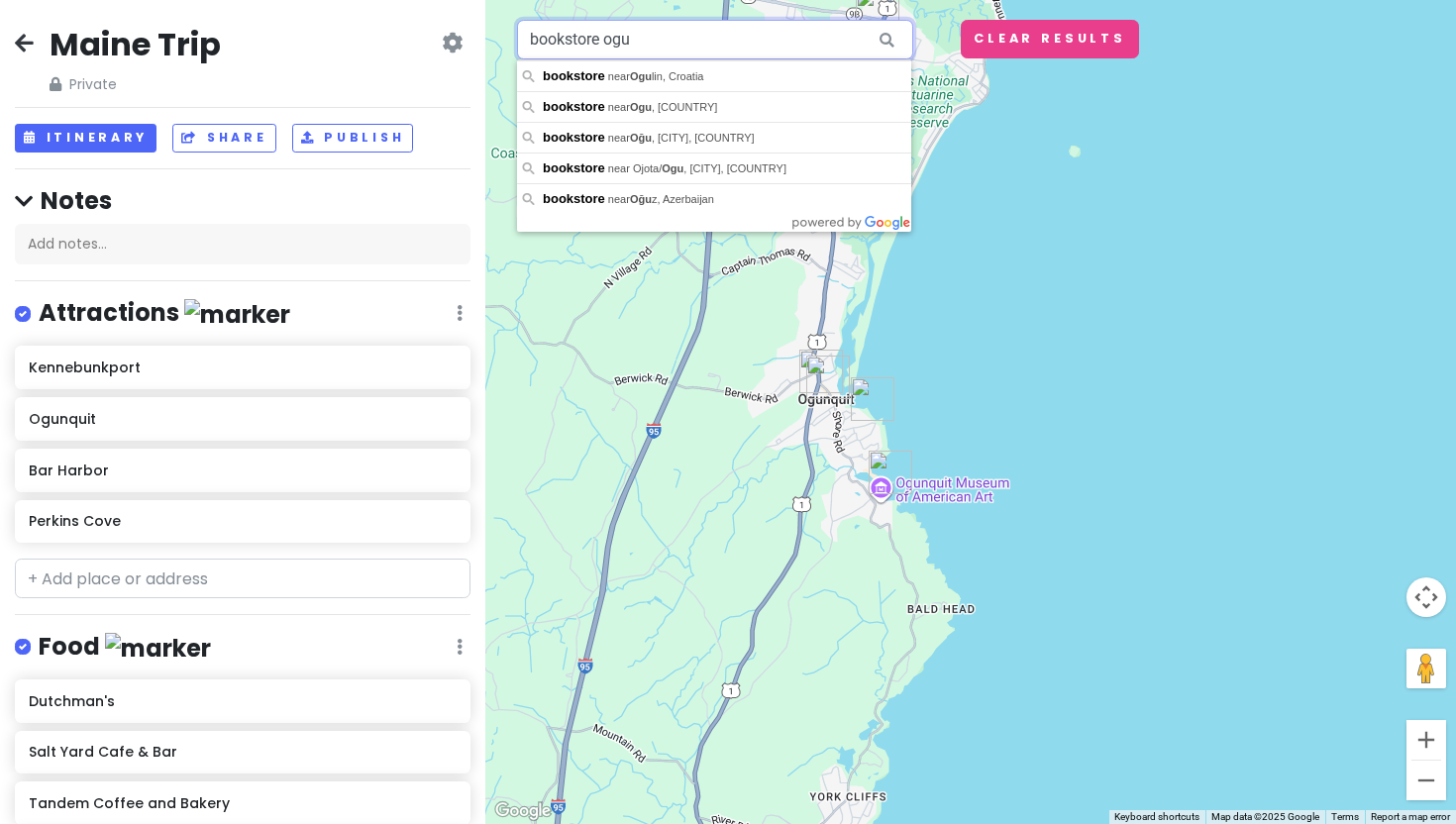drag, startPoint x: 632, startPoint y: 42, endPoint x: 455, endPoint y: 42, distance: 177 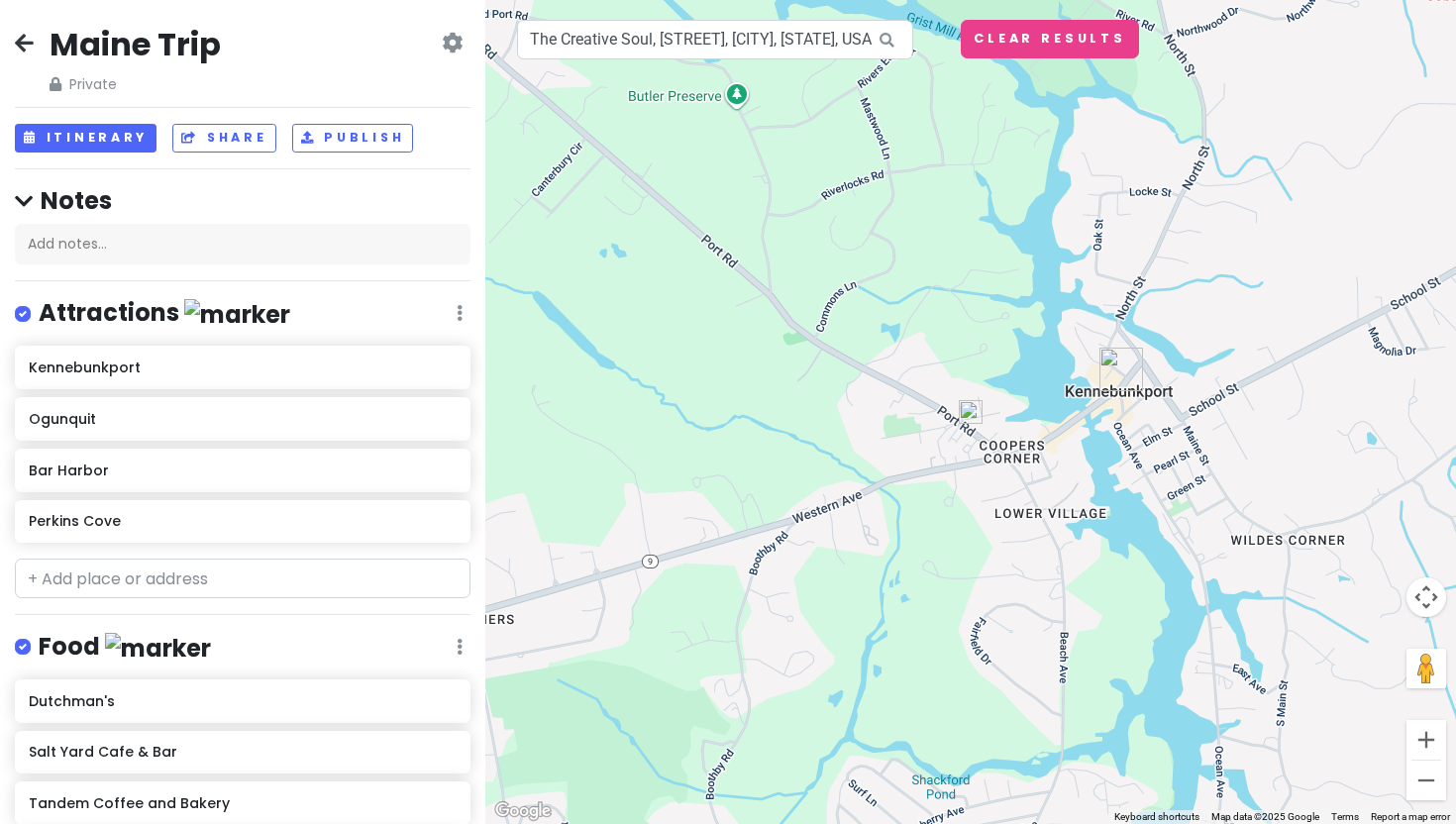 click at bounding box center [971, 412] 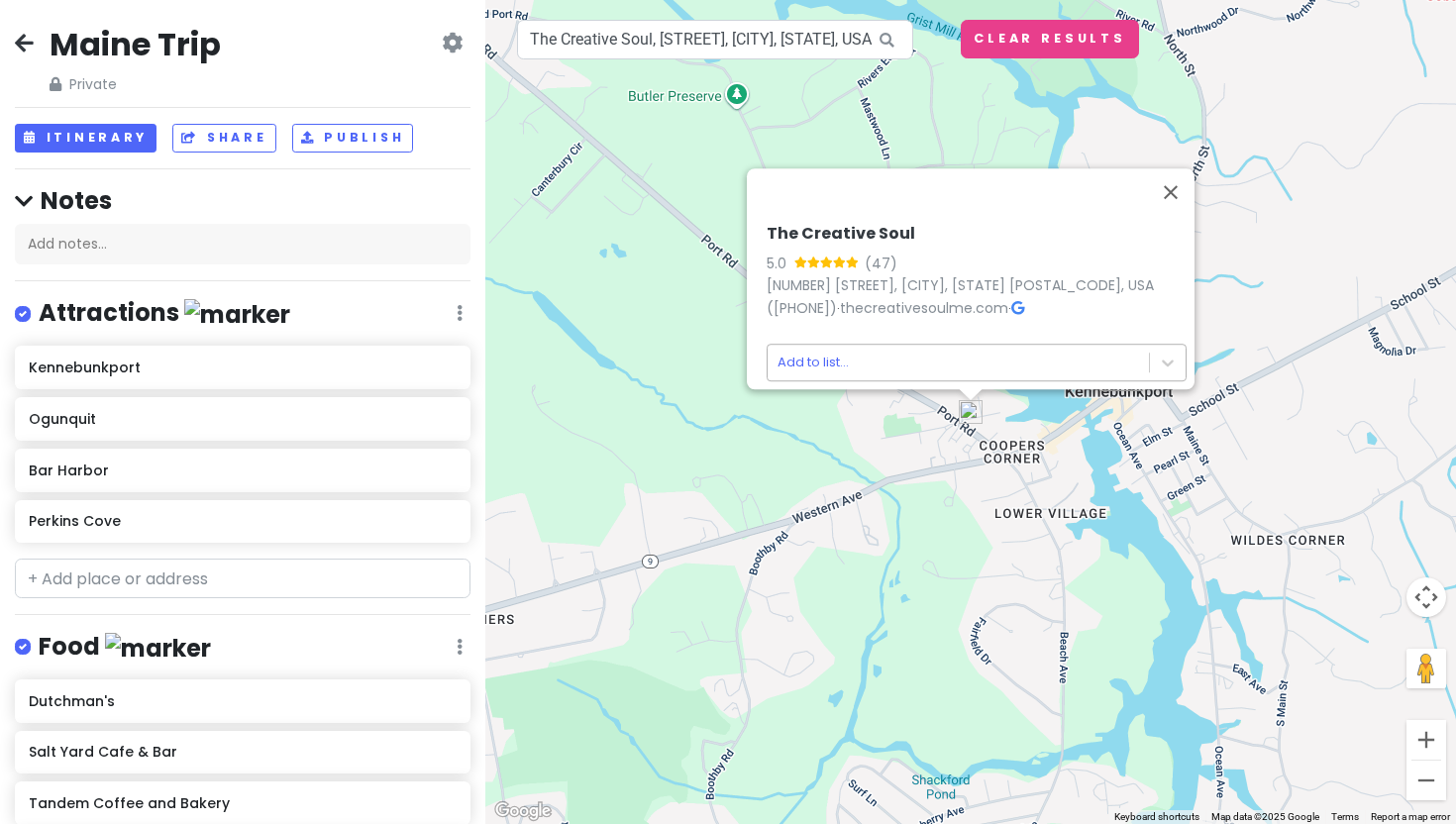 click on "Maine Trip Private Change Dates Make a Copy Delete Trip Go Pro ⚡️ Give Feedback 💡 Support Scout ☕️ Itinerary Share Publish Notes Add notes... Attractions   Edit Reorder Delete List Kennebunkport Ogunquit Bar Harbor Perkins Cove Food   Edit Reorder Delete List Dutchman's Salt Yard Cafe & Bar Tandem Coffee and Bakery Leeward they have gluten free pastas Backyard Coffee & Eatery Accommodations   Edit Reorder Delete List Find hotels on Booking.com Bookstores    Edit Reorder Delete List Boothbay Harbor Library Used Book Shop Annie's Book Stop Wells walks   Edit Reorder Delete List [STREET] + Add a section ← Move left → Move right ↑ Move up ↓ Move down + Zoom in - Zoom out Home Jump left by 75% End Jump right by 75% Page Up Jump up by 75% Page Down Jump down by 75% The Creative Soul 5.0        (47) [NUMBER] [STREET], [CITY], [STATE] [POSTAL_CODE], USA ([PHONE])   ·   thecreativesoulme.com   ·   Add to list... The Creative Soul, [STREET], [CITY], [STATE], USA Keyboard shortcuts Map Data" at bounding box center (728, 412) 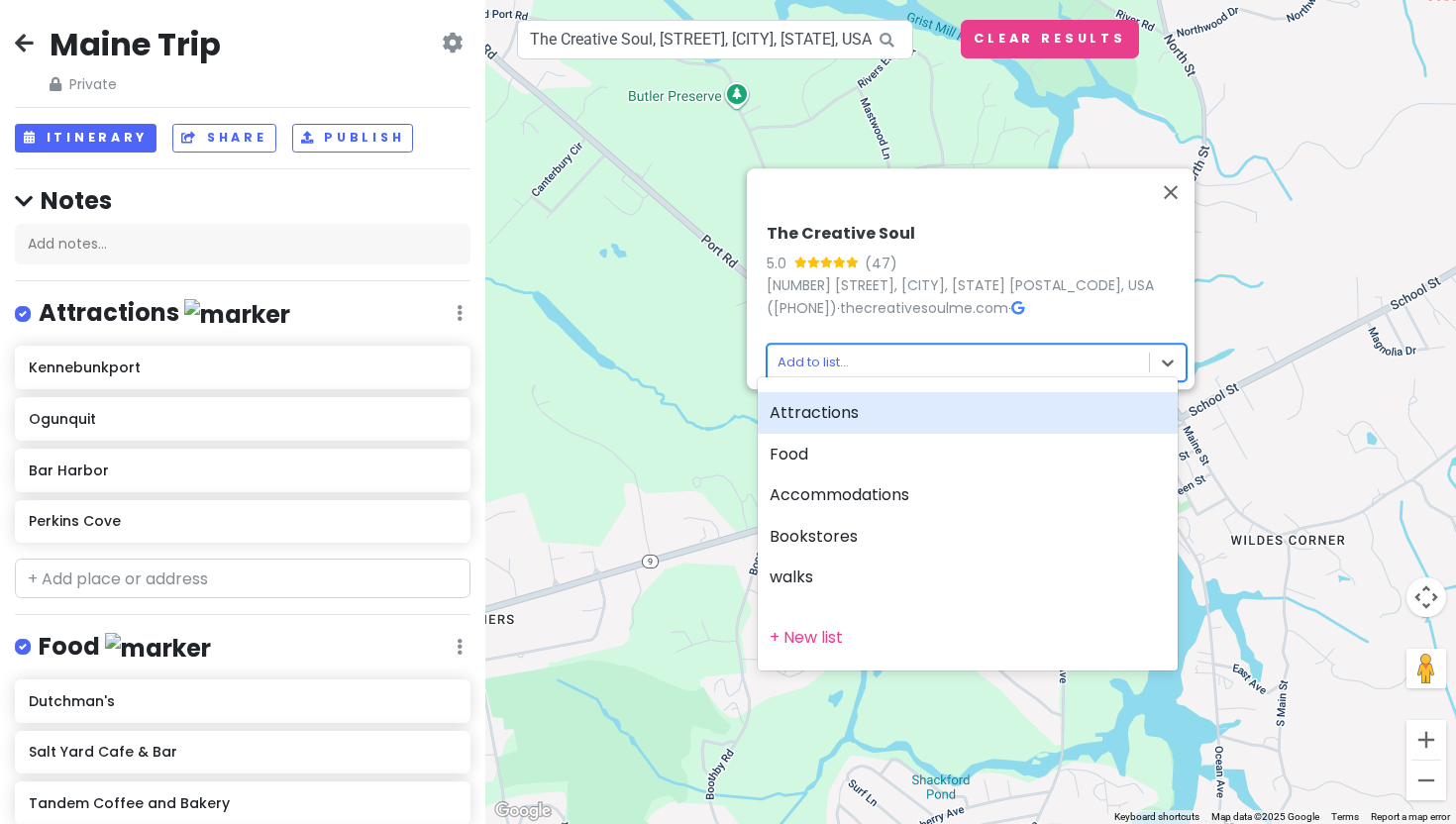 click on "Attractions" at bounding box center (968, 413) 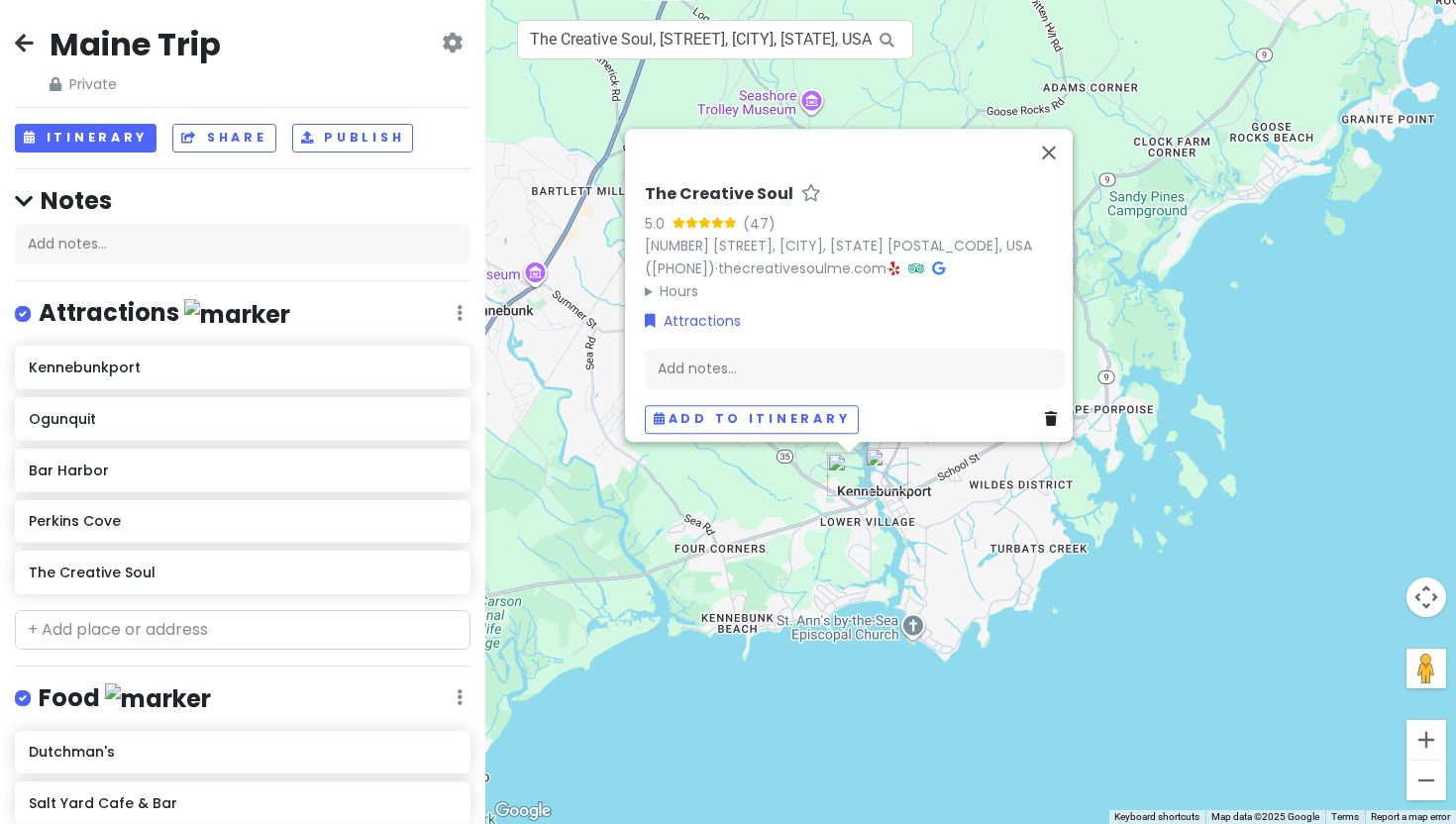 drag, startPoint x: 785, startPoint y: 516, endPoint x: 1020, endPoint y: 430, distance: 250.24188 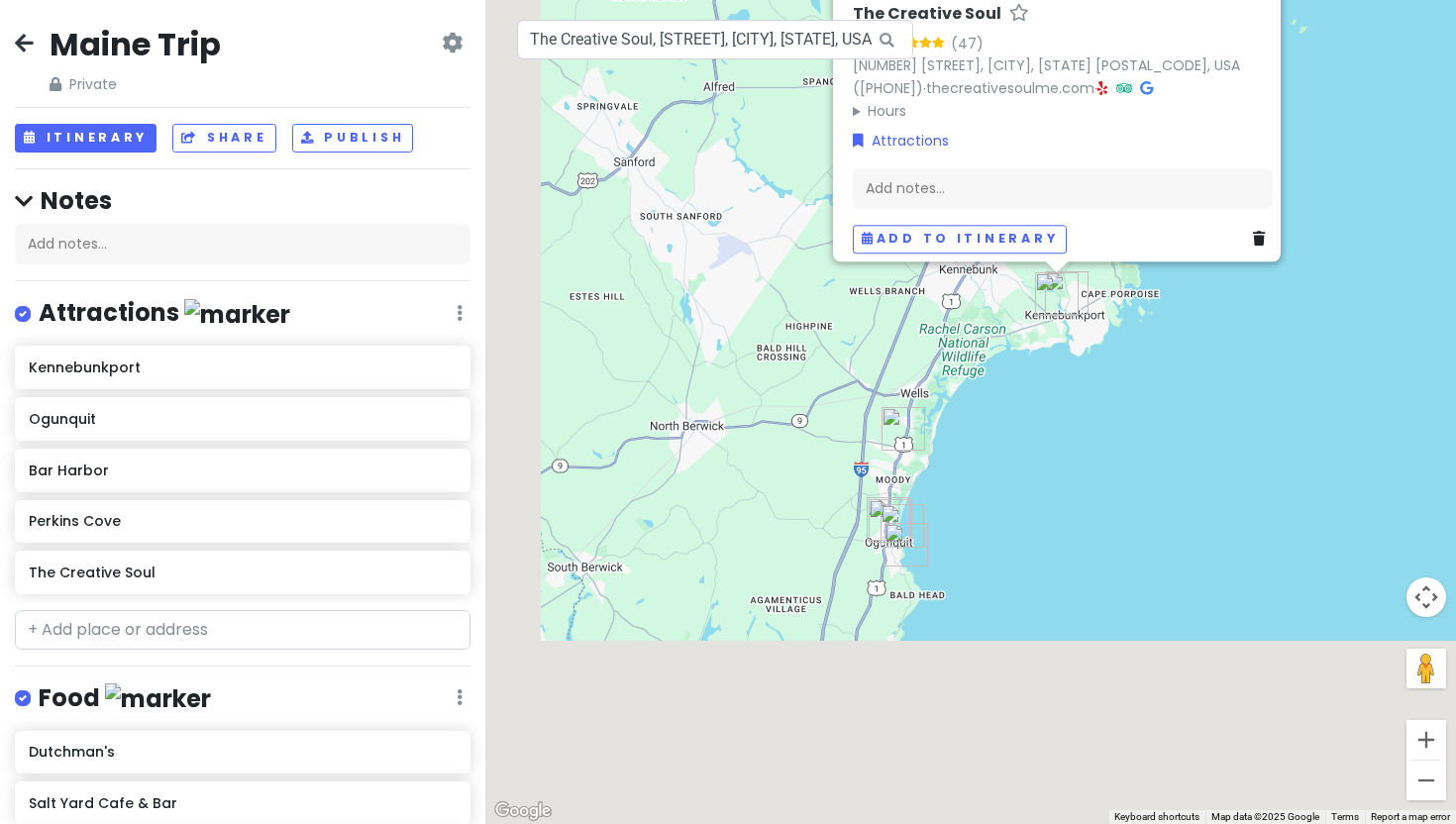 drag, startPoint x: 853, startPoint y: 678, endPoint x: 969, endPoint y: 397, distance: 304.0016 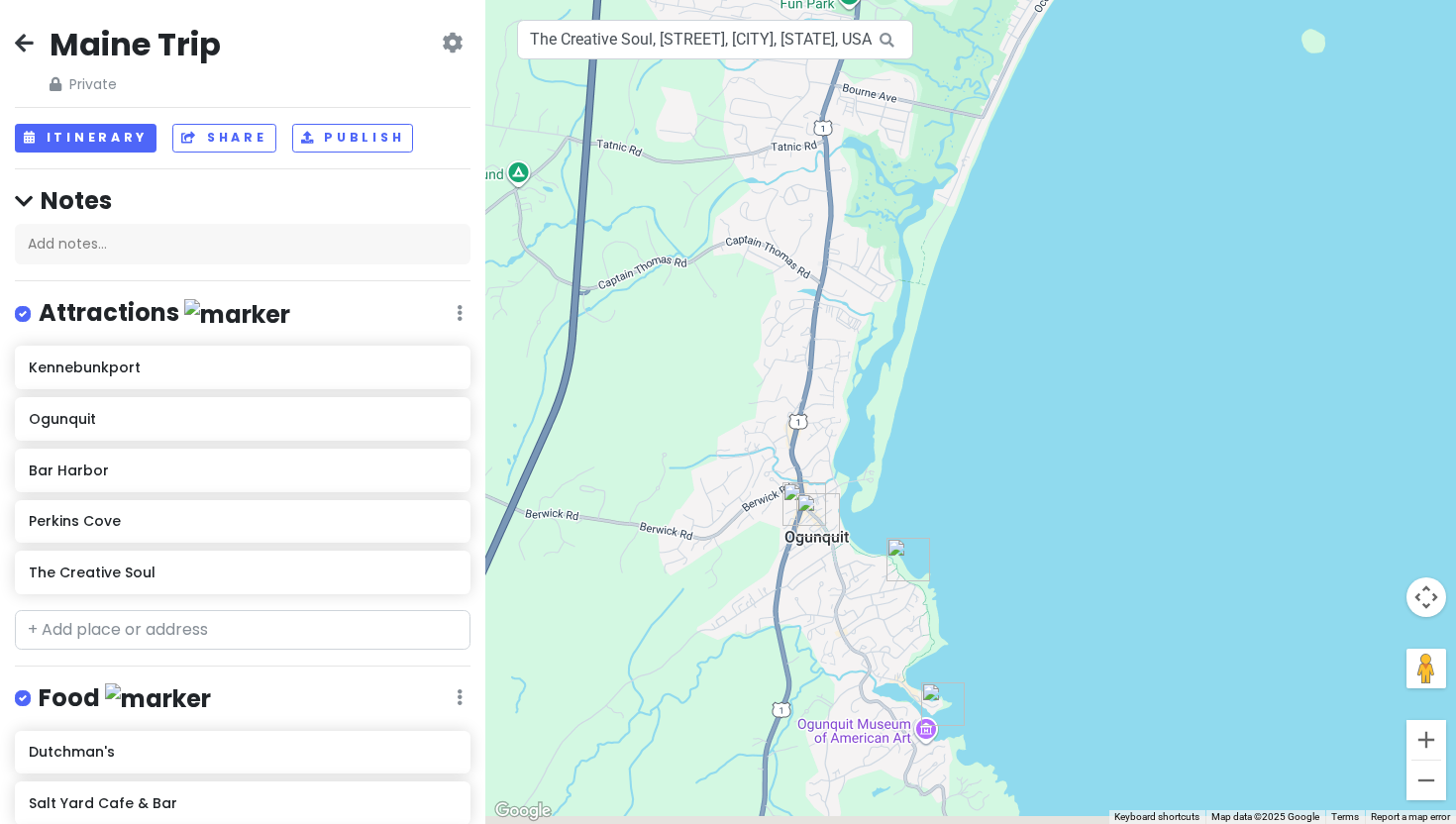 drag, startPoint x: 900, startPoint y: 522, endPoint x: 984, endPoint y: 398, distance: 149.77316 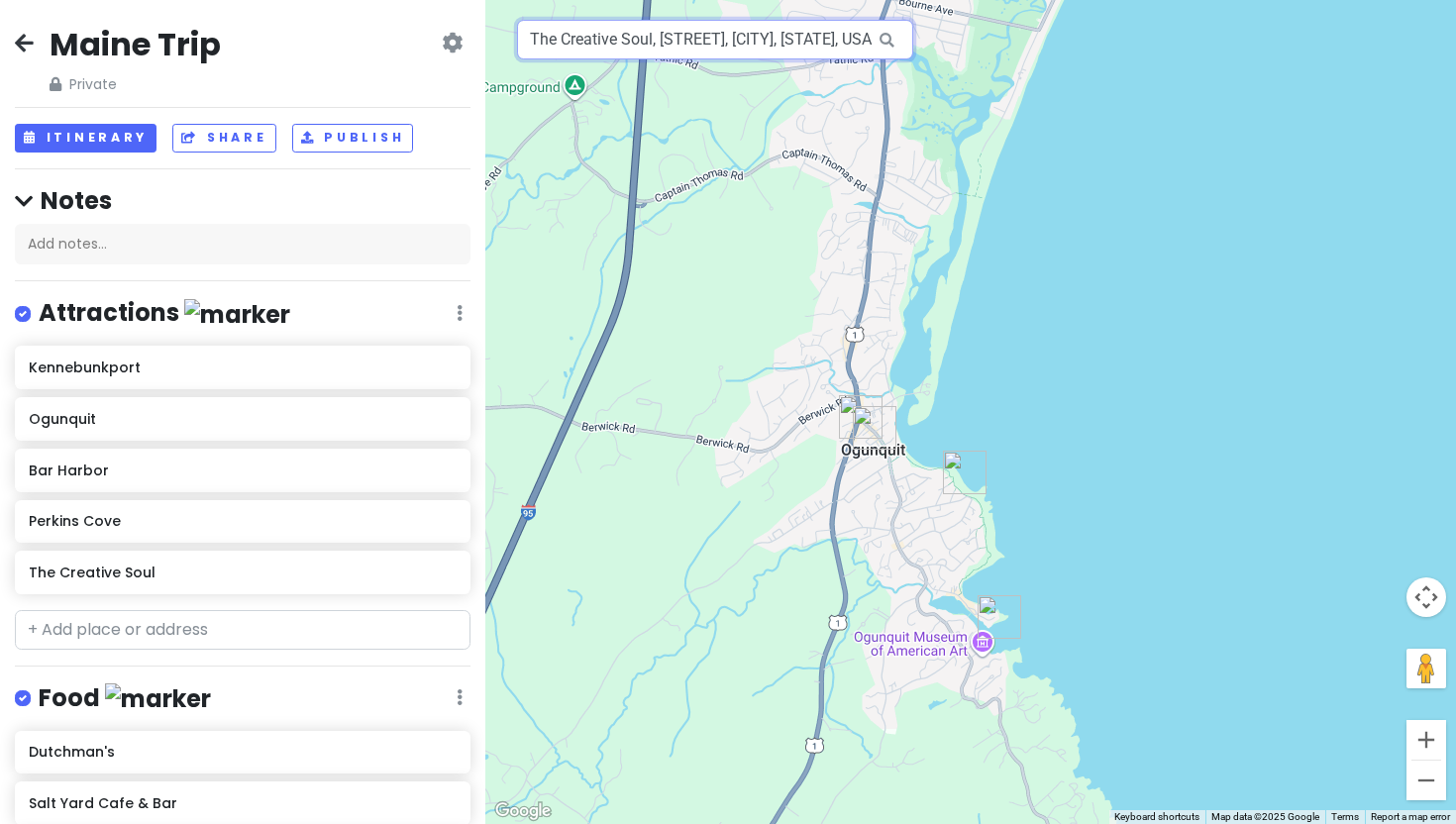 click on "The Creative Soul, [STREET], [CITY], [STATE], USA" at bounding box center (715, 40) 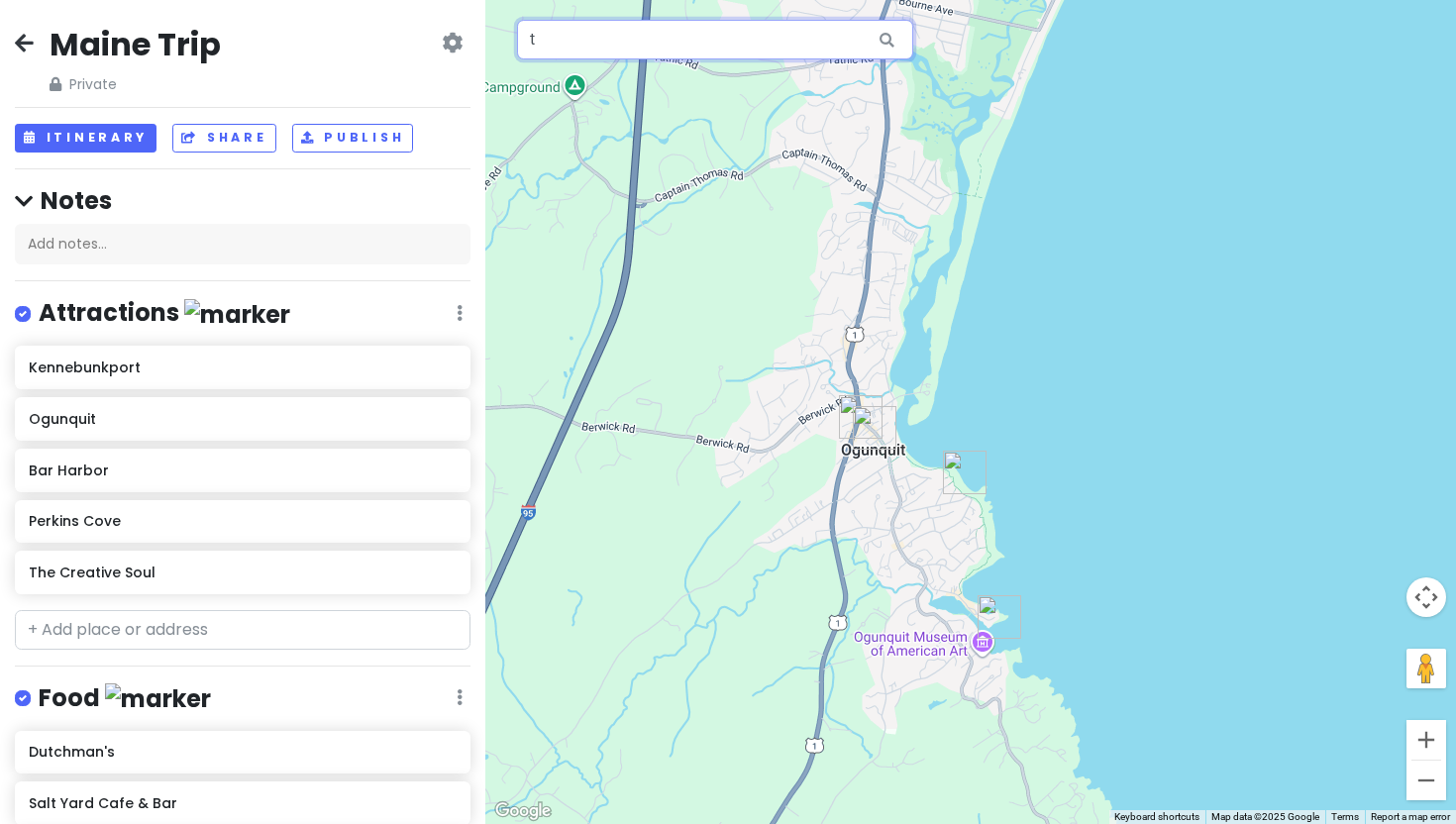 scroll, scrollTop: 0, scrollLeft: 0, axis: both 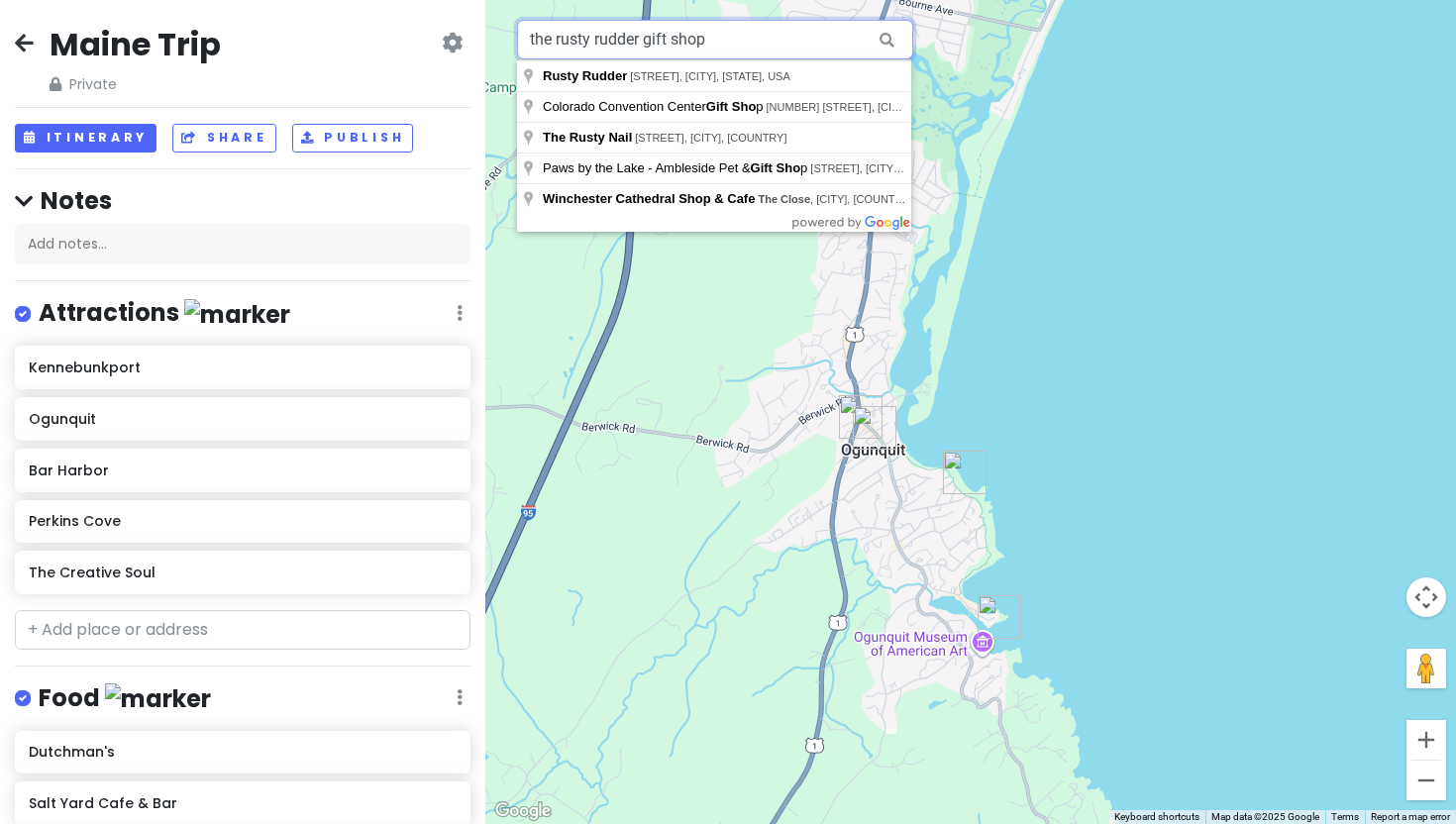 type on "the rusty rudder gift shop" 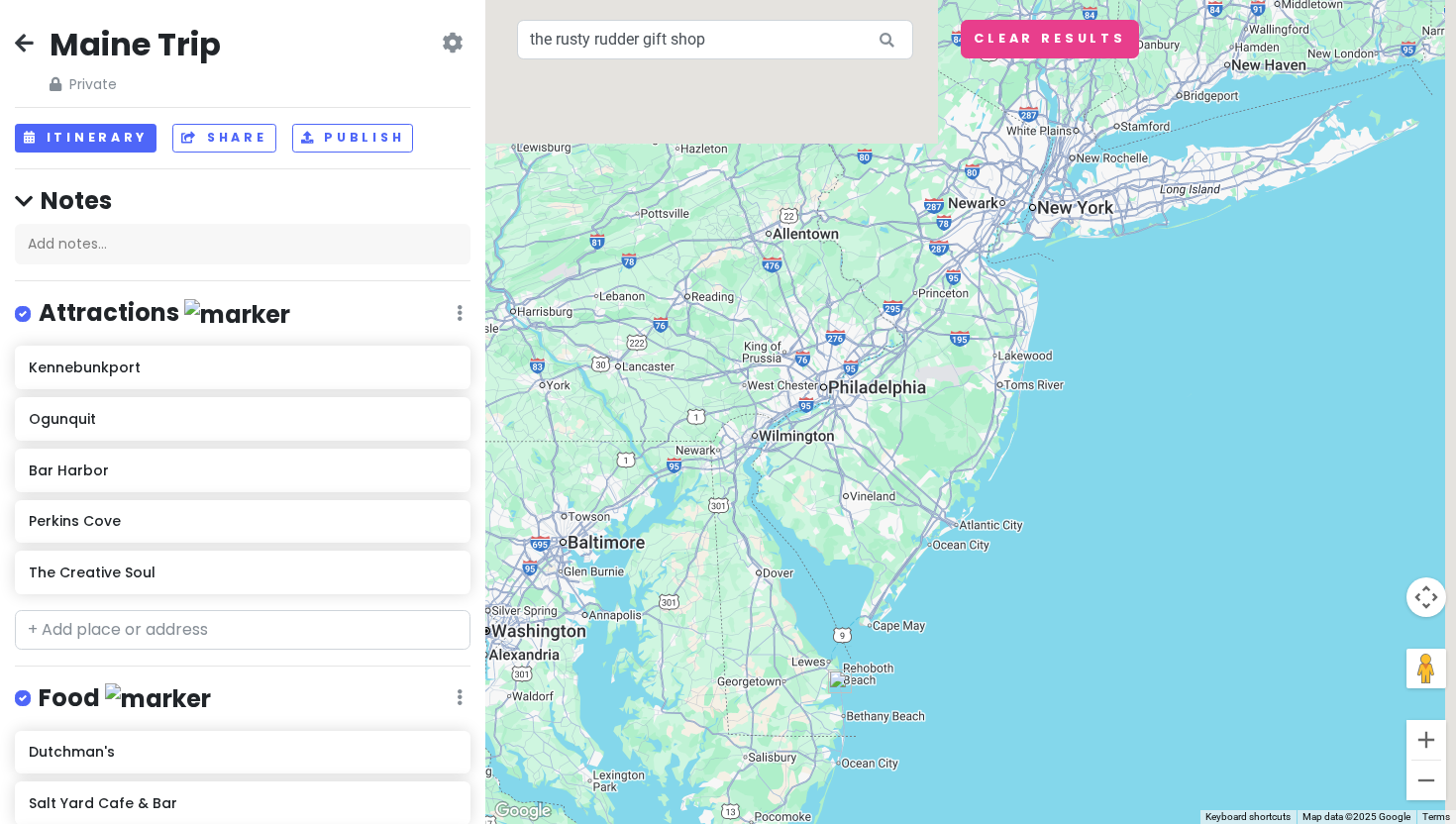 drag, startPoint x: 1039, startPoint y: 308, endPoint x: 949, endPoint y: 647, distance: 350.7435 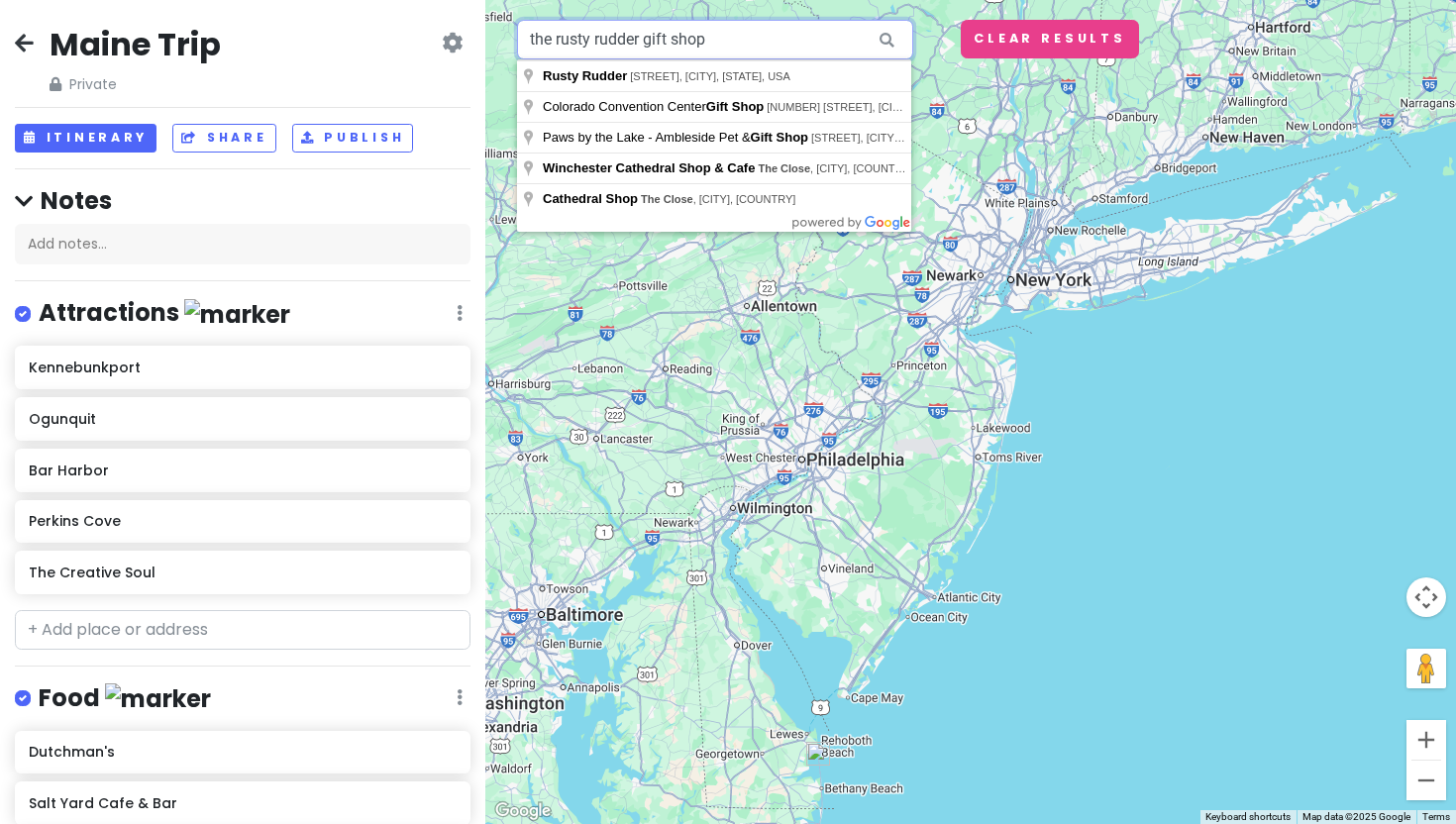 drag, startPoint x: 718, startPoint y: 35, endPoint x: 407, endPoint y: 38, distance: 311.01447 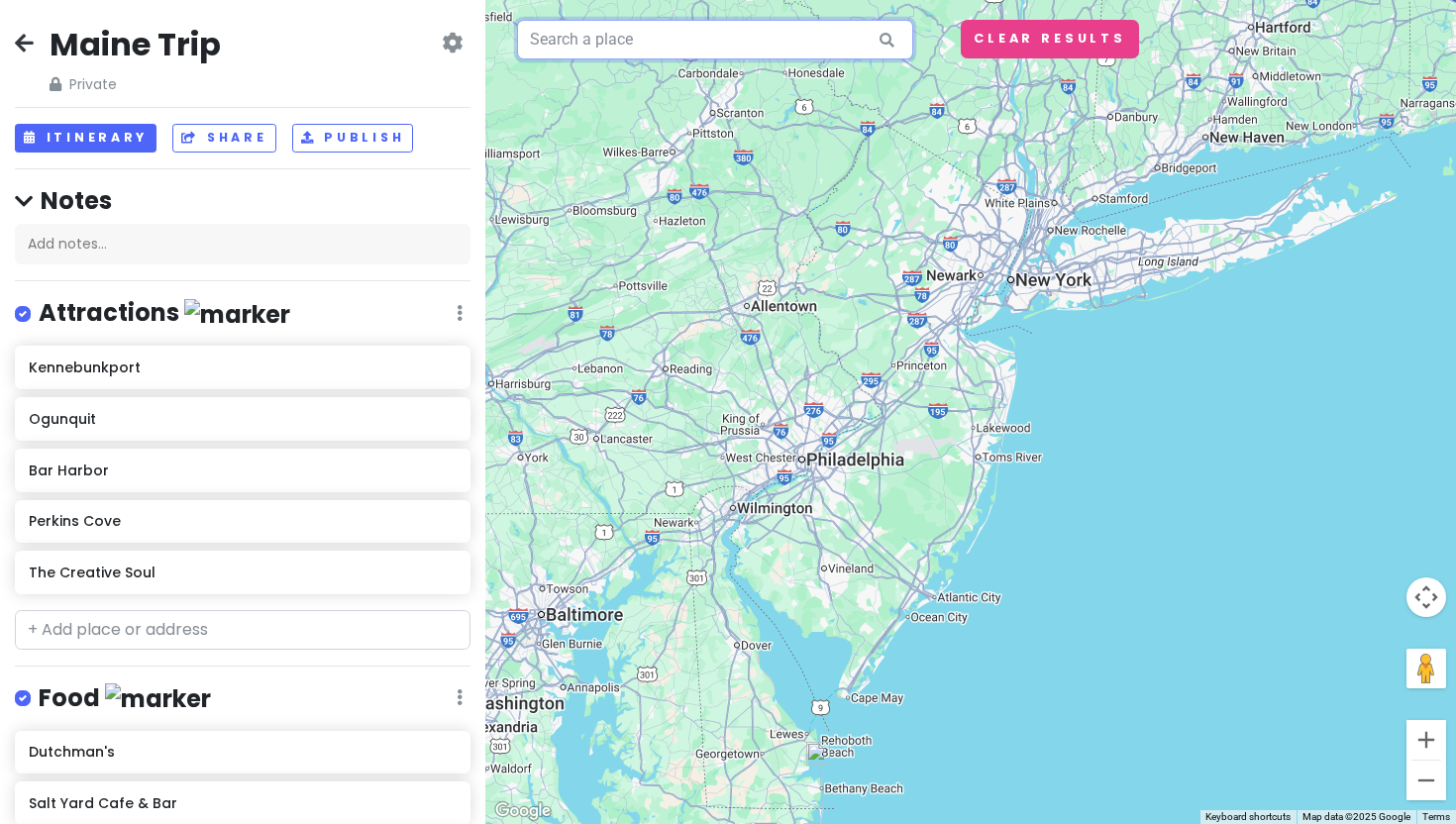 type 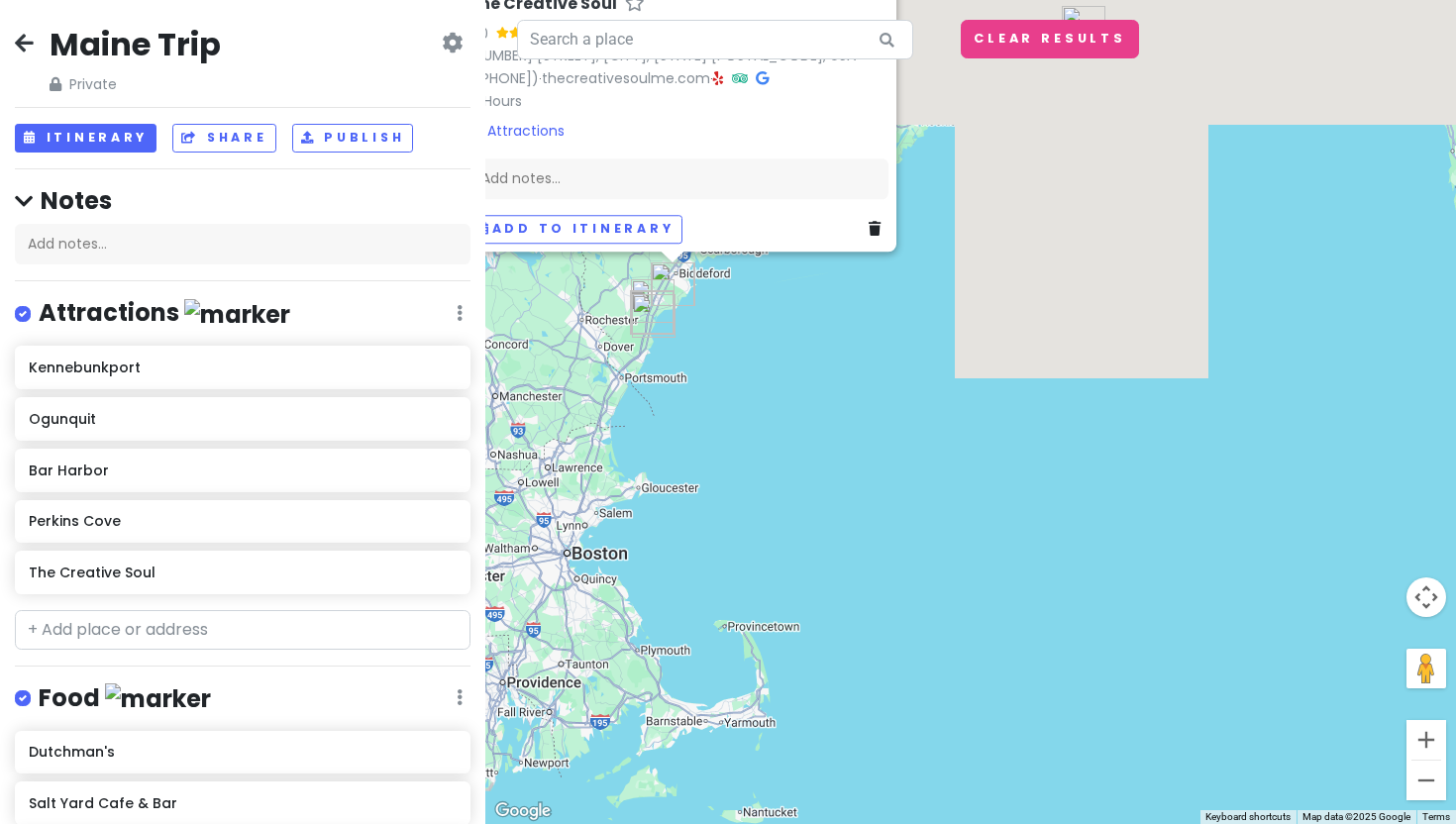 drag, startPoint x: 959, startPoint y: 218, endPoint x: 487, endPoint y: 823, distance: 767.33891 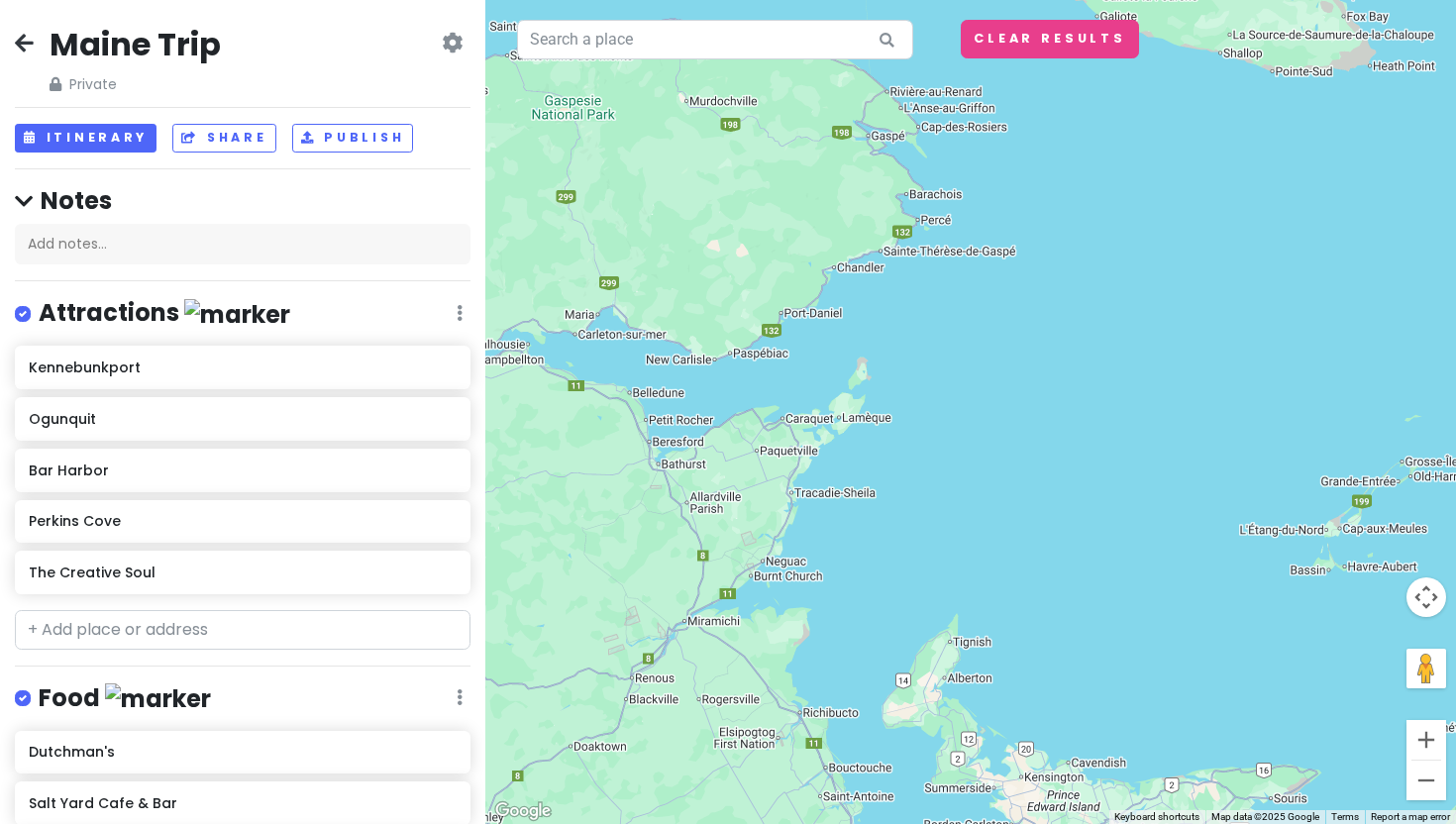 drag, startPoint x: 694, startPoint y: 766, endPoint x: 1223, endPoint y: 56, distance: 885.40443 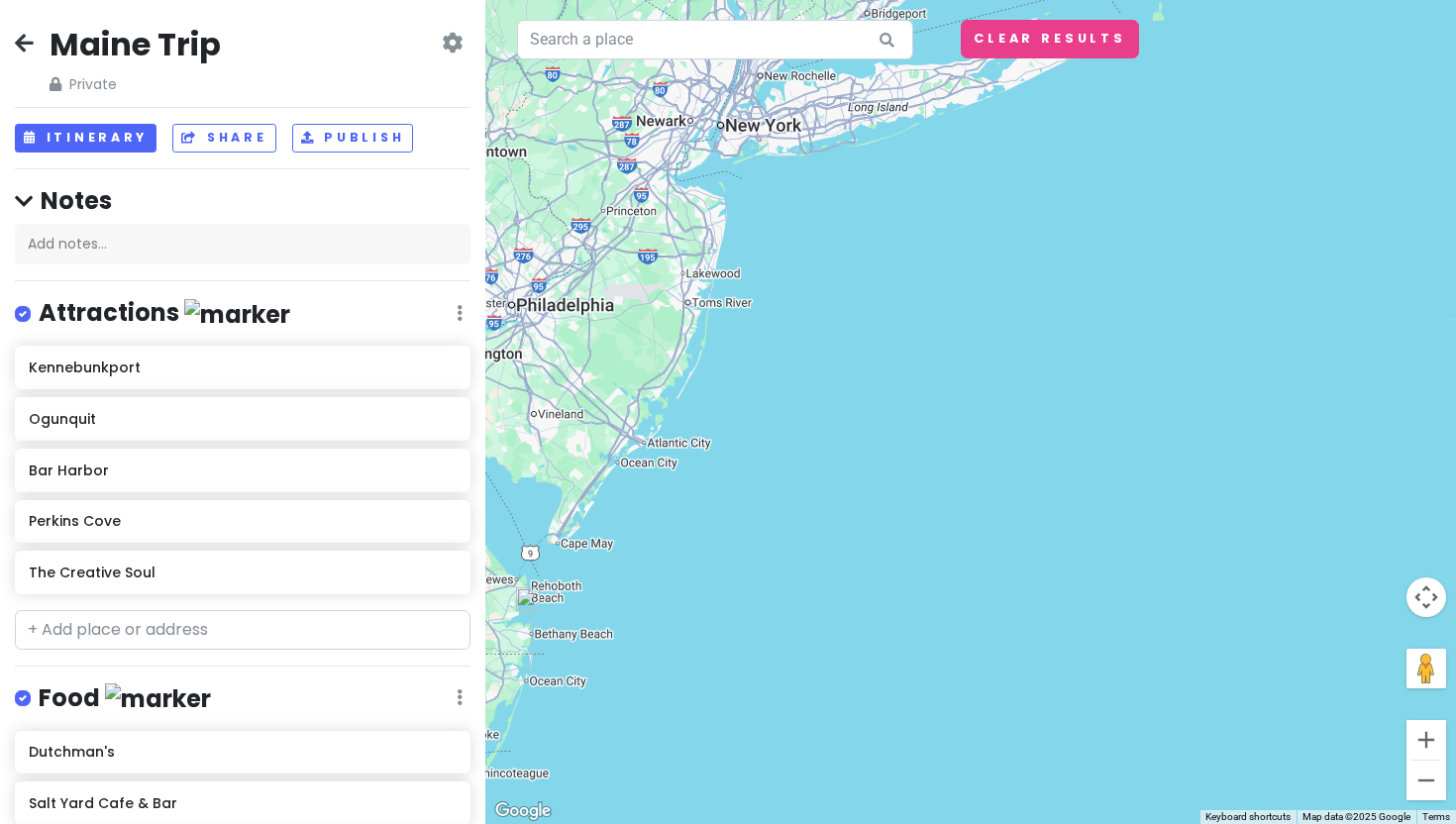 drag, startPoint x: 1130, startPoint y: 93, endPoint x: 1078, endPoint y: 657, distance: 566.392 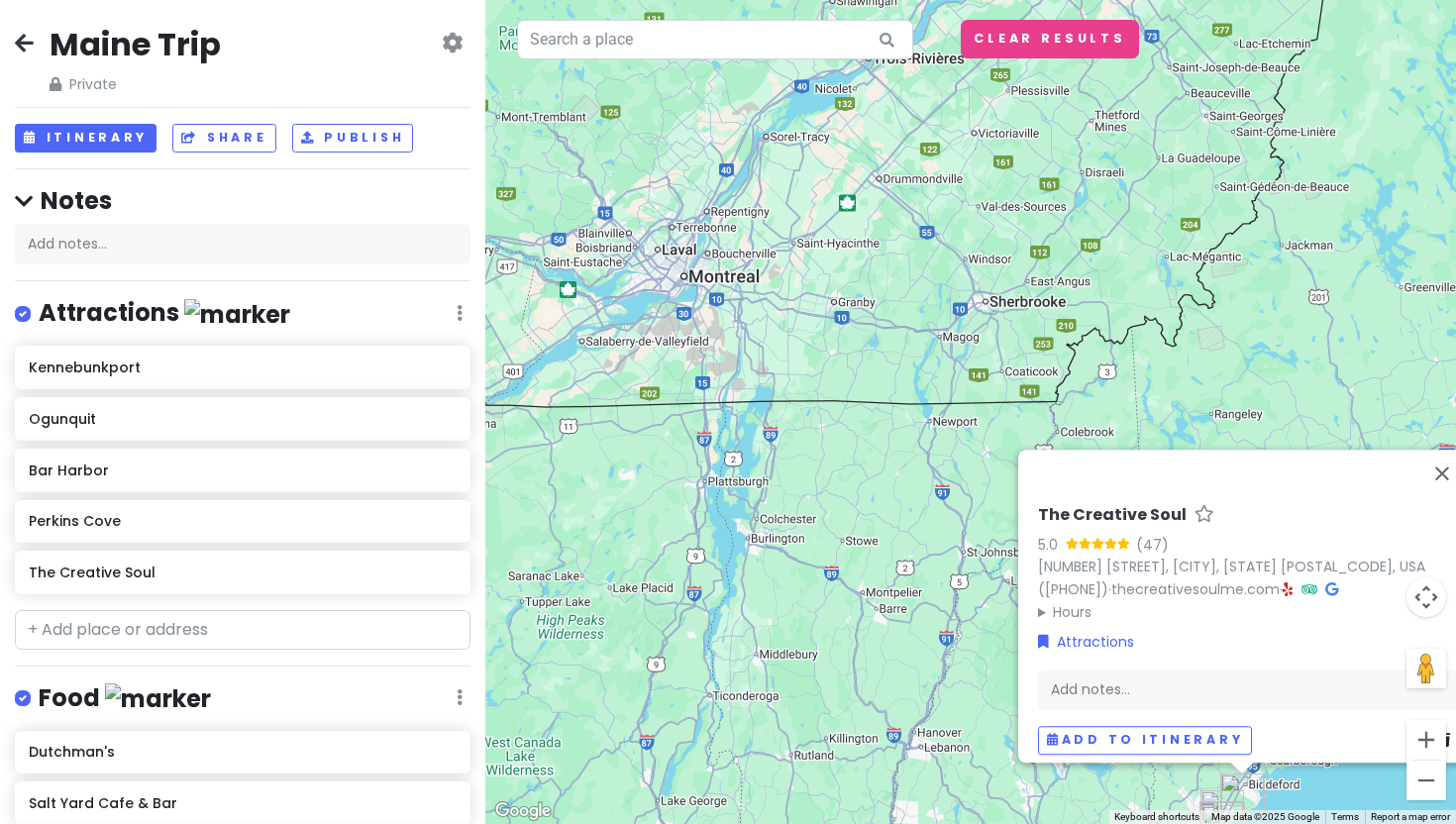 click on "The Creative Soul 5.0        (47) [NUMBER] [STREET], [CITY], [STATE] [POSTAL_CODE], USA ([PHONE])   ·   thecreativesoulme.com   ·   Hours Monday  Closed Tuesday  Closed Wednesday  10:00 am – 4:00 pm Thursday  10:00 am – 6:00 pm Friday  10:00 am – 6:00 pm Saturday  10:00 am – 6:00 pm Sunday  Closed Attractions Add notes...  Add to itinerary" at bounding box center (971, 412) 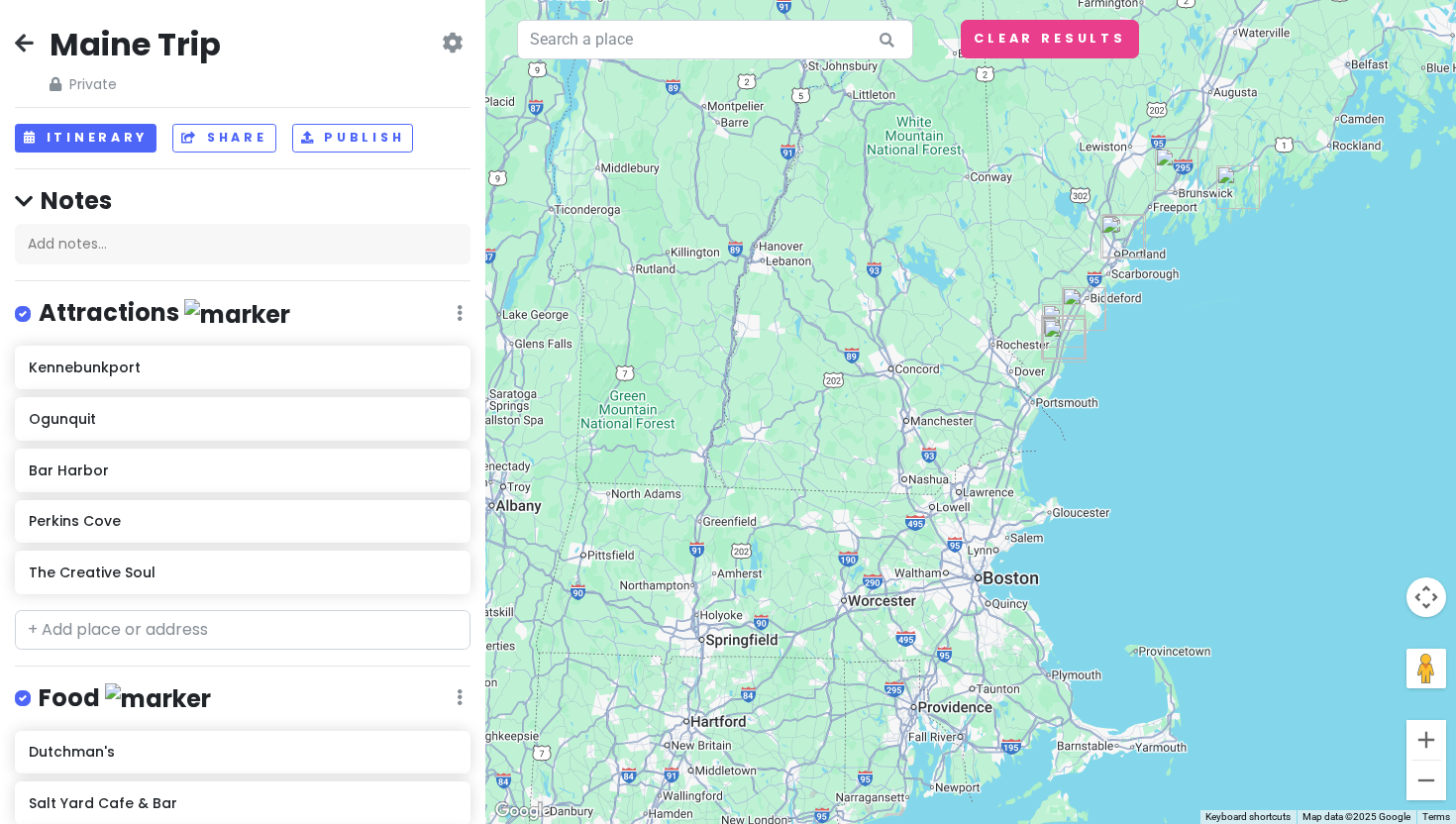 drag, startPoint x: 1081, startPoint y: 528, endPoint x: 923, endPoint y: 74, distance: 480.7078 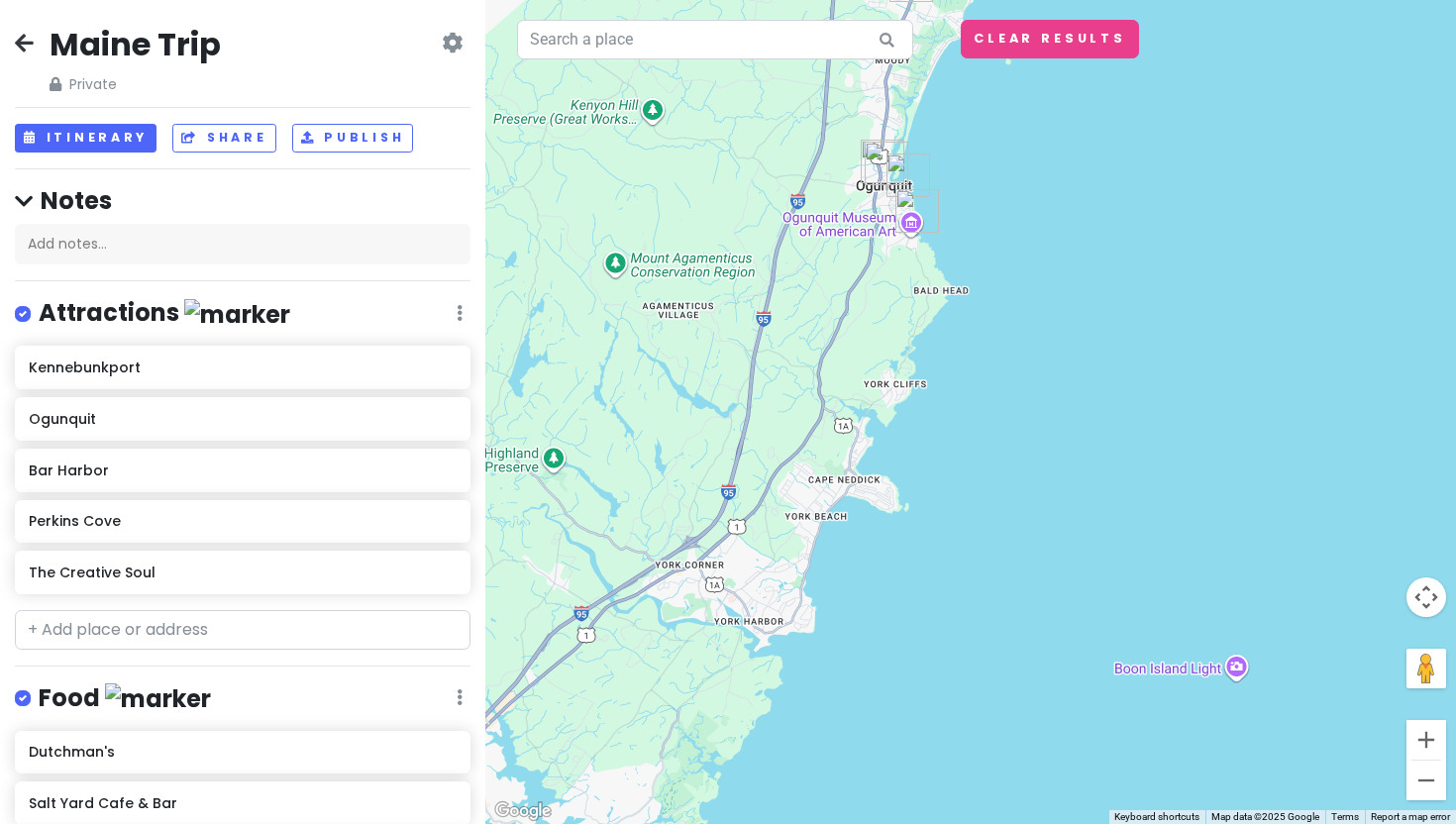 drag, startPoint x: 1005, startPoint y: 311, endPoint x: 1047, endPoint y: 617, distance: 308.8689 